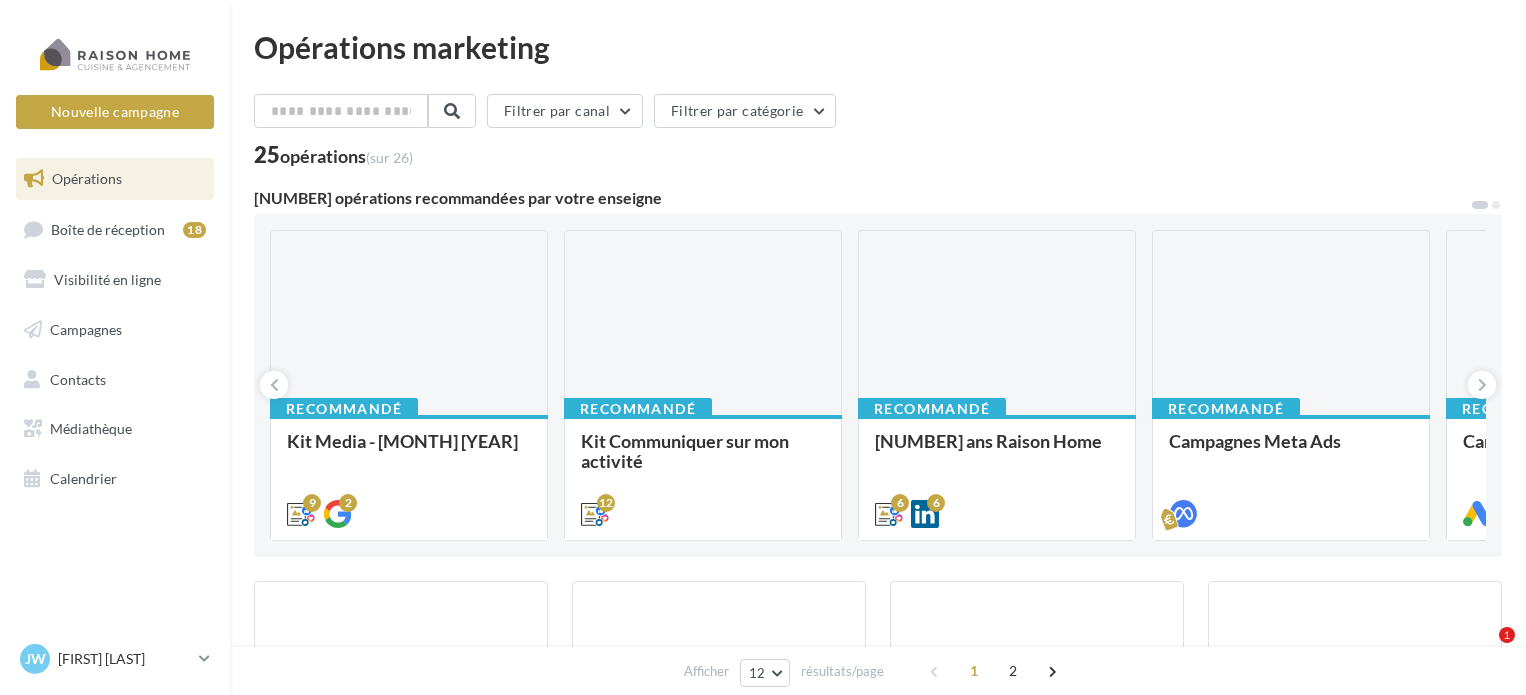 scroll, scrollTop: 0, scrollLeft: 0, axis: both 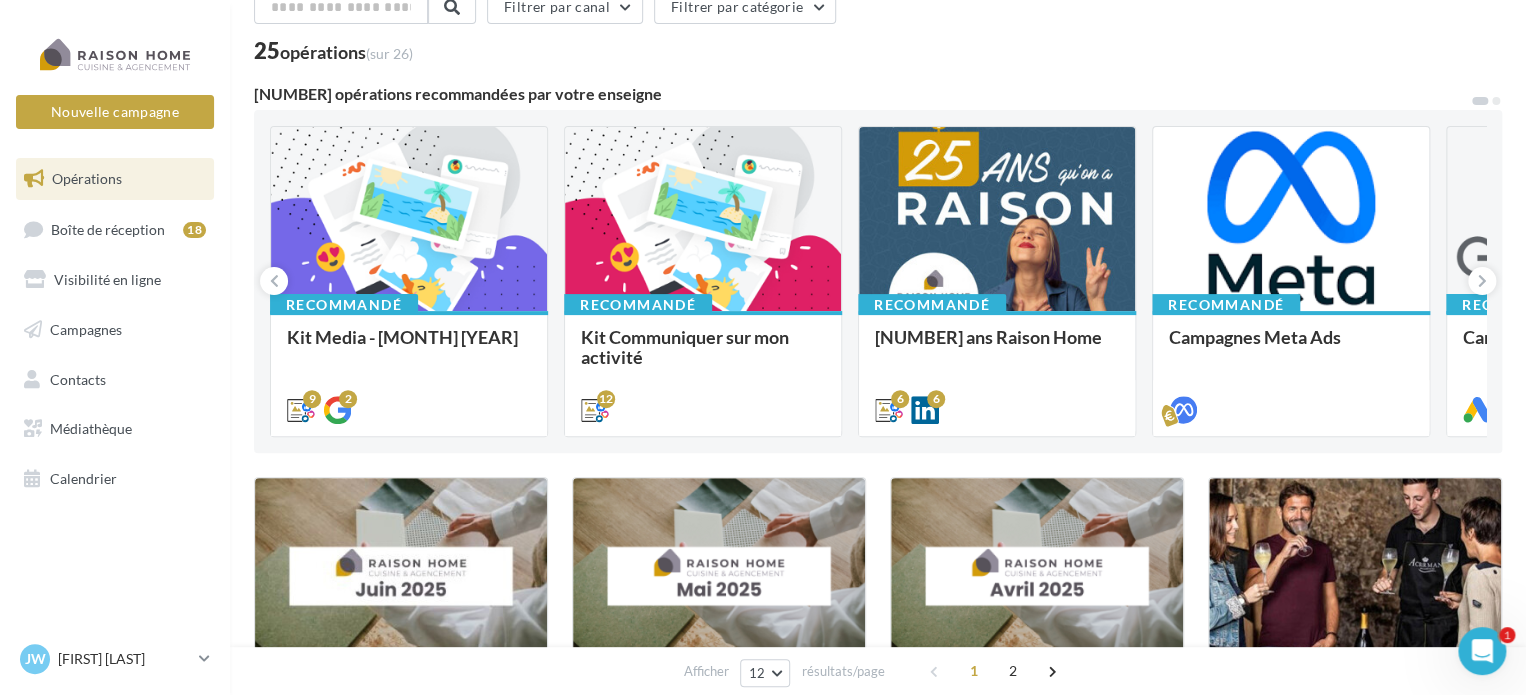 click on "Filtrer par canal         Filtrer par catégorie
25
opérations
(sur 26)
5 opérations recommandées par votre enseigne
Recommandé          Kit Media - Juillet 2025        Bonjour à tous,
Tous vos posts du mois de juillet sont là.
À utiliser sans modération :)              9         2                      Recommandé          Kit Communiquer sur mon activité        Vous manquez d’inspiration pour vos réseaux sociaux ?
Utilisez notre  Kit Communiquer sur mon activité  : une sélection de publications prêtes à l’emploi pour valoriser votre quotidien de franchis&eacu...             12                      Recommandé          25 ans Raison Home        CAMPAGNE DES 25 ANS RAISON HOME
Hello la team !
Tout est prêt pour partager la campagne des 25 ans sur  Instagram, Facebook et LinkedIn  :
- Instagram & Facebook" at bounding box center (878, 771) 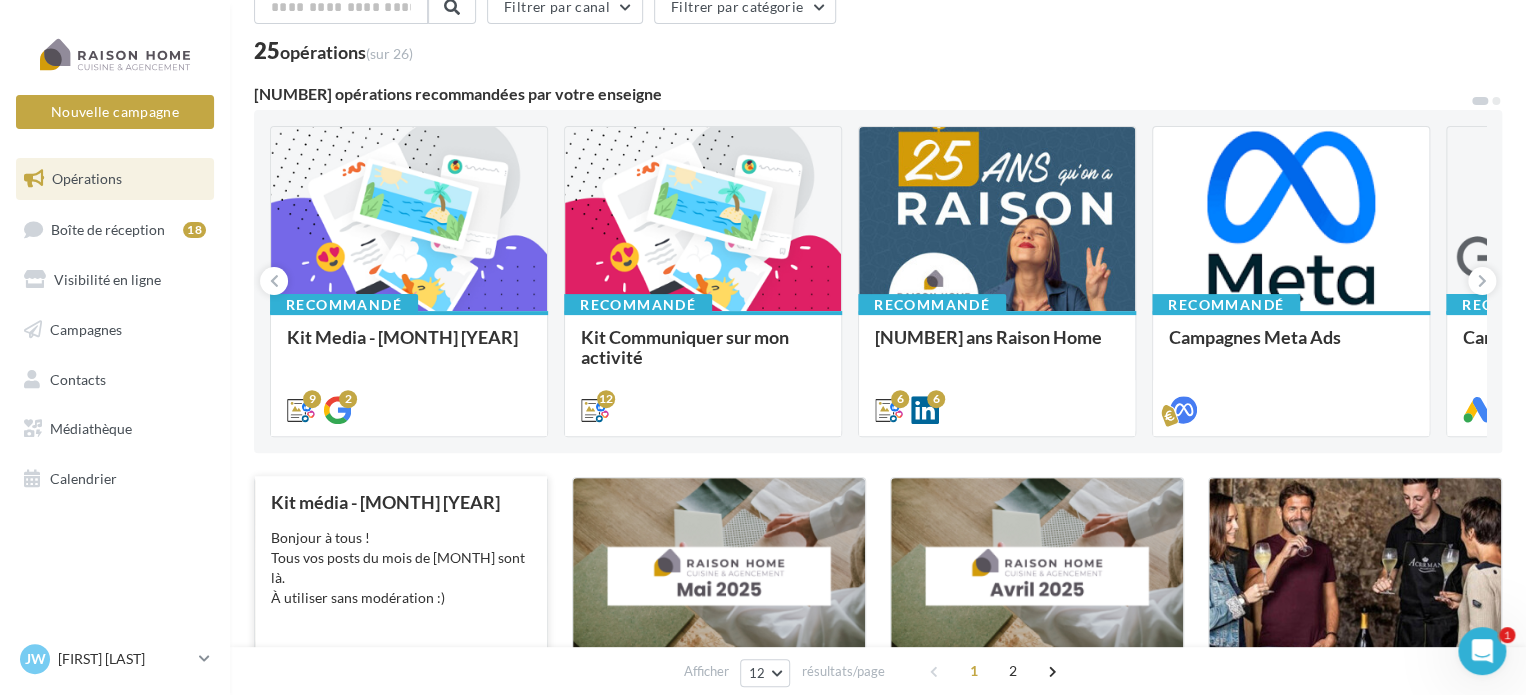 click on "Kit média - Juin 2025" at bounding box center (401, 502) 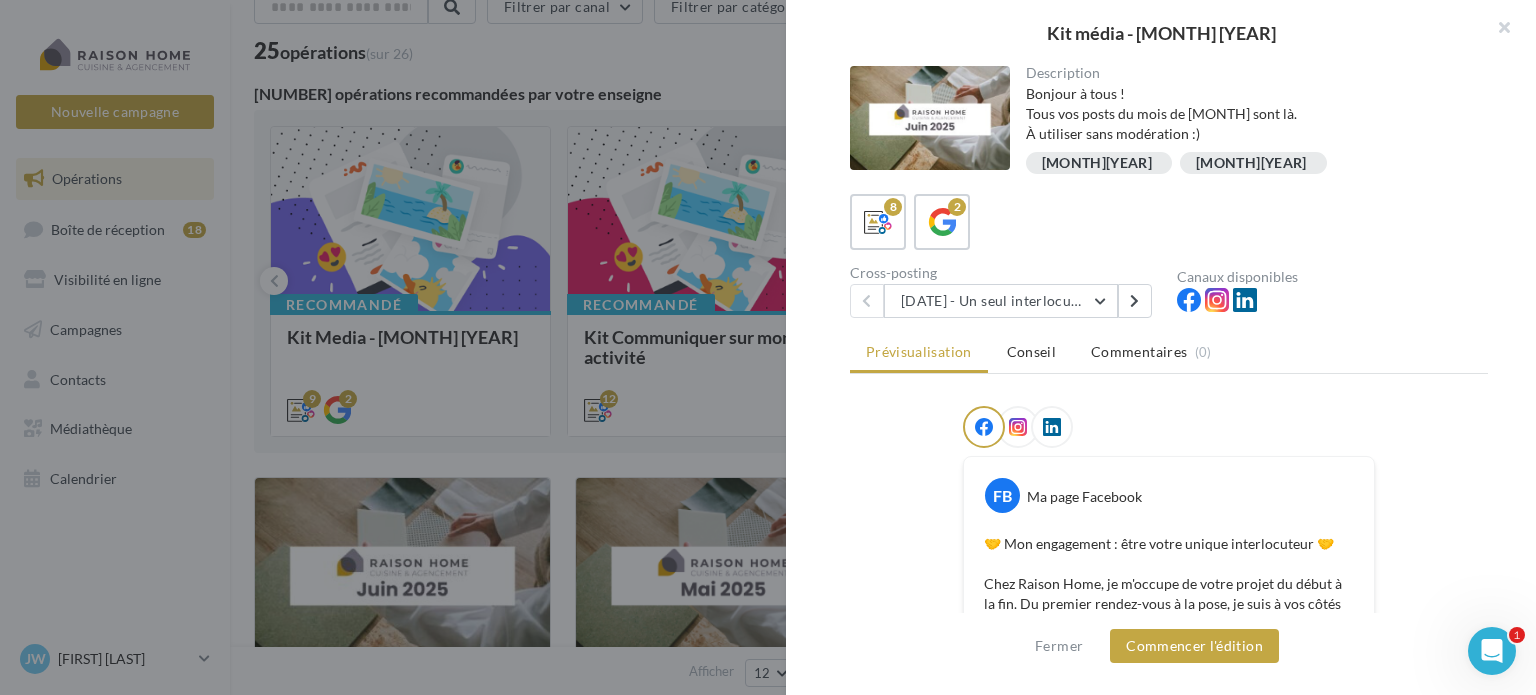 click on "8         2
Cross-posting
03/06 - Un seul interlocuteur pour votre projet
03/06 - Un seul interlocuteur pour votre projet     05/06 - L'avis du mois - personnalisable     10/06- Tendances dressing 2025     12/06 - Moodboard cuisine contemporaine     17/06 - Les couleurs de l'été pour votre cuisine : bleu et blanc     19/06 - Pourquoi choisir un expert local ?     24/06 - Choisissez le Terrazzo pour votre plan de travail     26/06 - Votre projet modélisé en 3D chez vous
Canaux disponibles" at bounding box center [1169, 256] 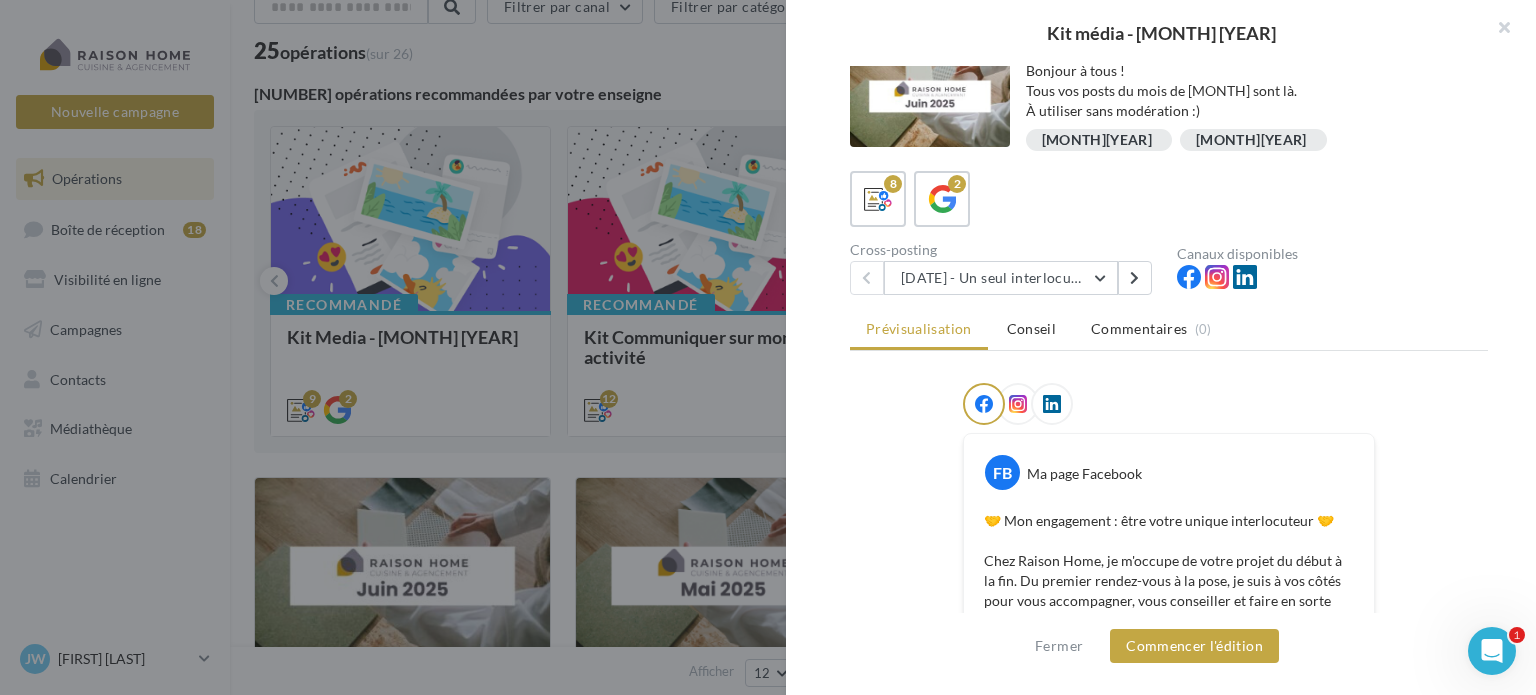 scroll, scrollTop: 26, scrollLeft: 0, axis: vertical 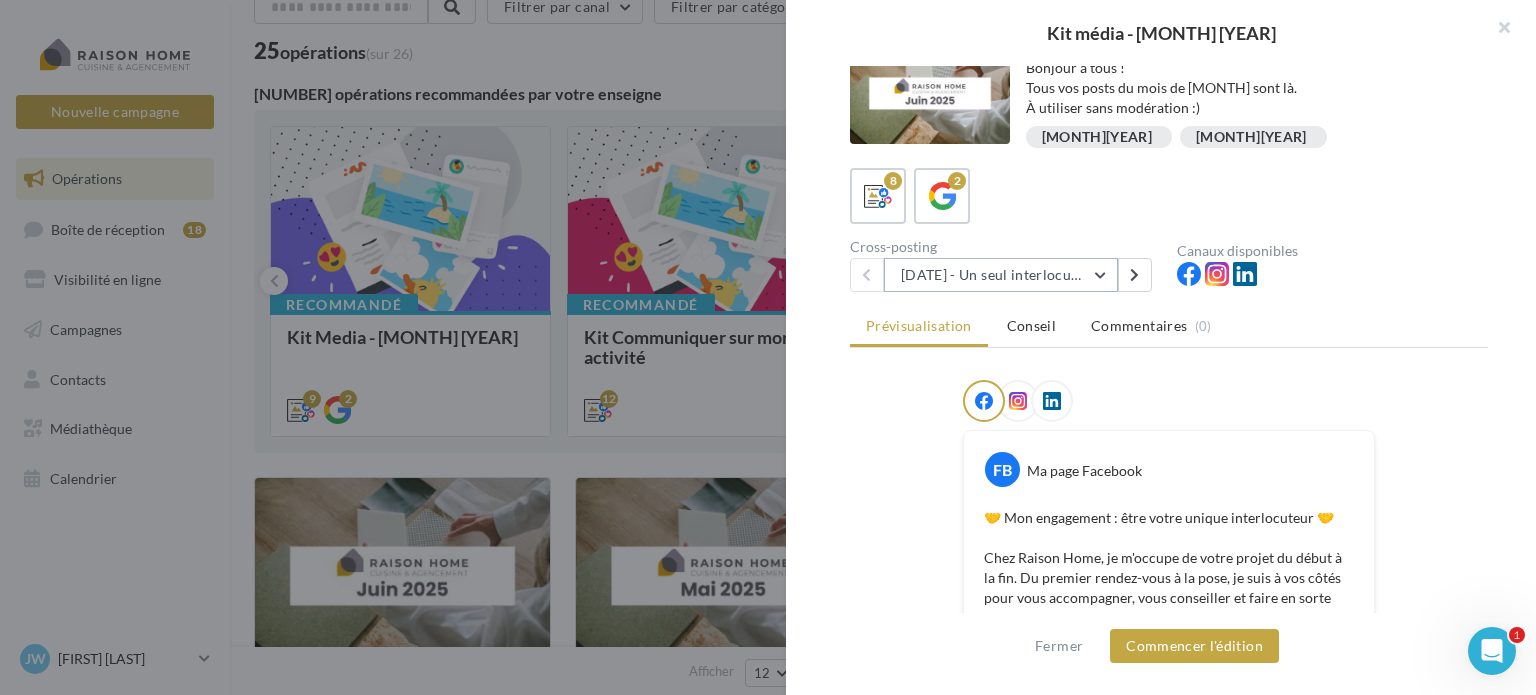 click on "03/06 - Un seul interlocuteur pour votre projet" at bounding box center (1001, 275) 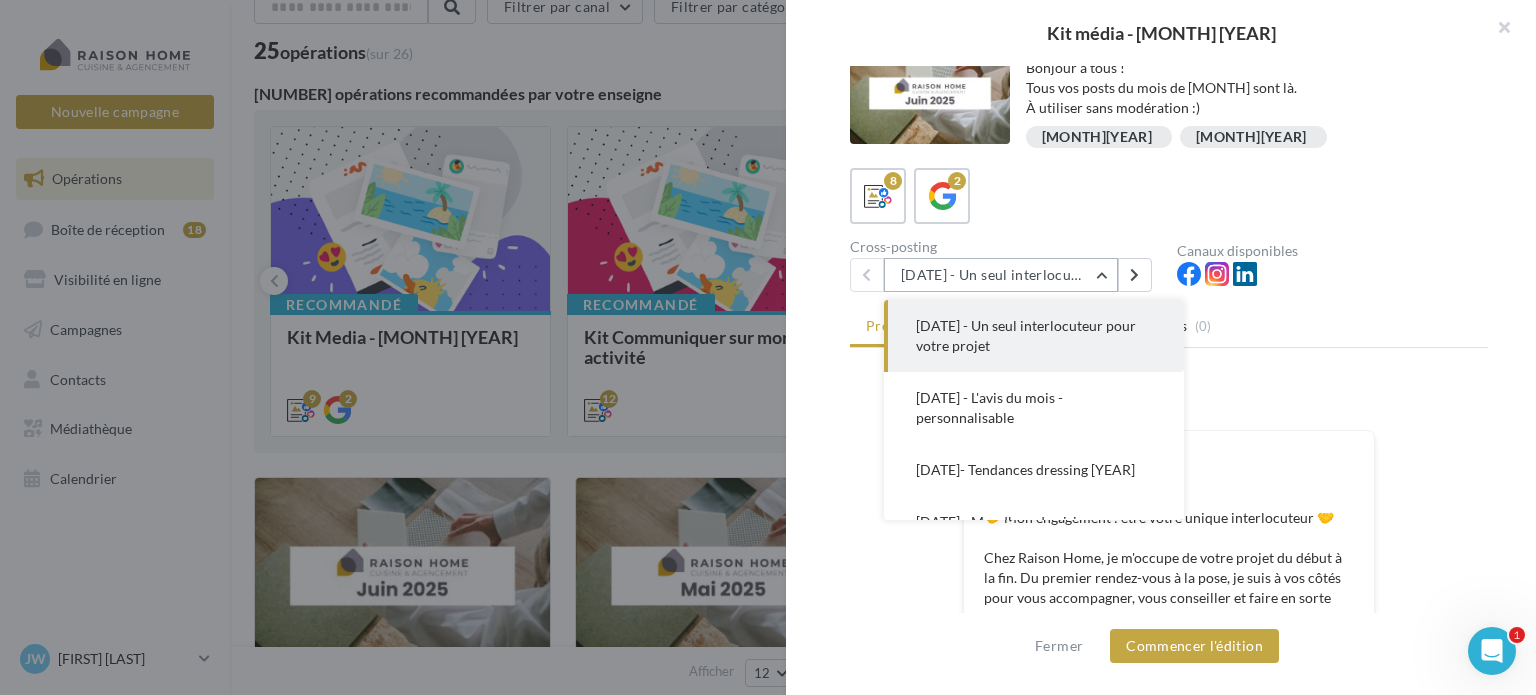 click on "03/06 - Un seul interlocuteur pour votre projet" at bounding box center [1001, 275] 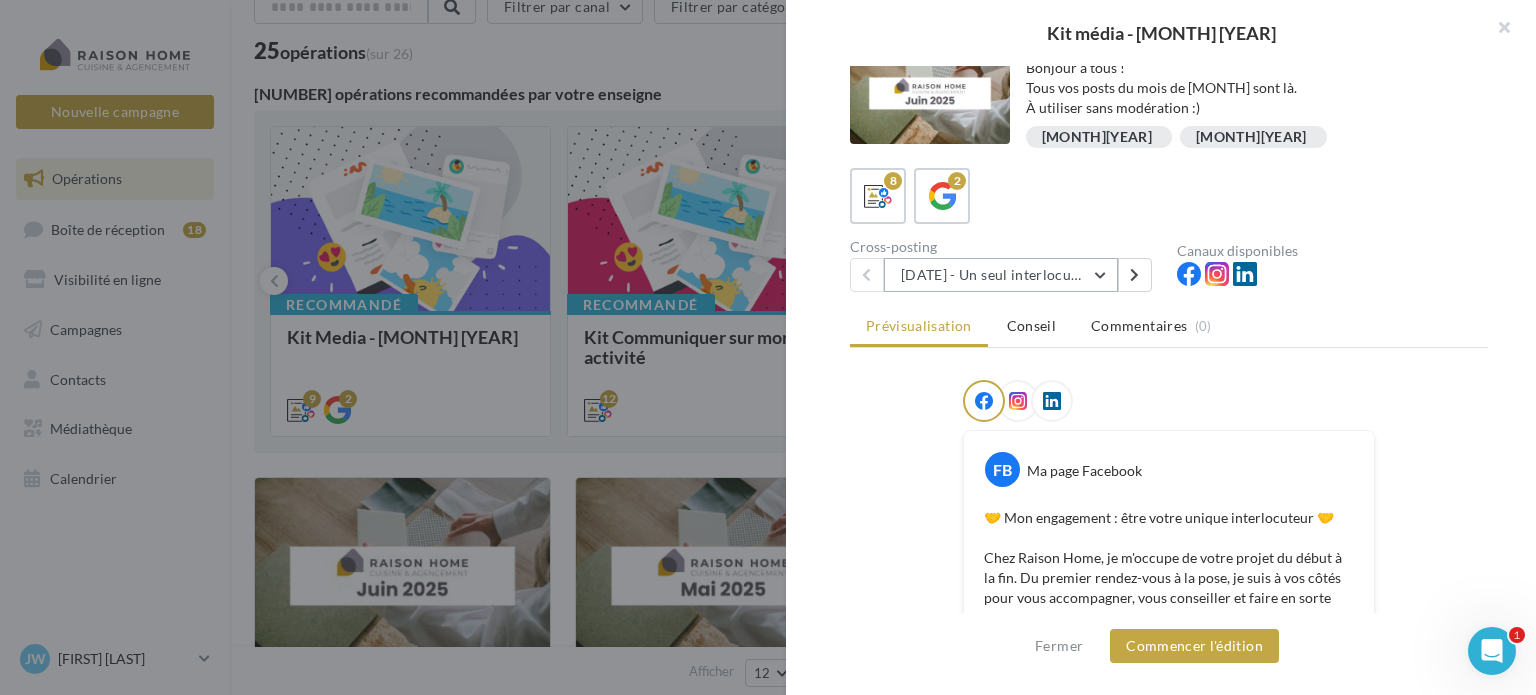 click on "03/06 - Un seul interlocuteur pour votre projet" at bounding box center [1001, 275] 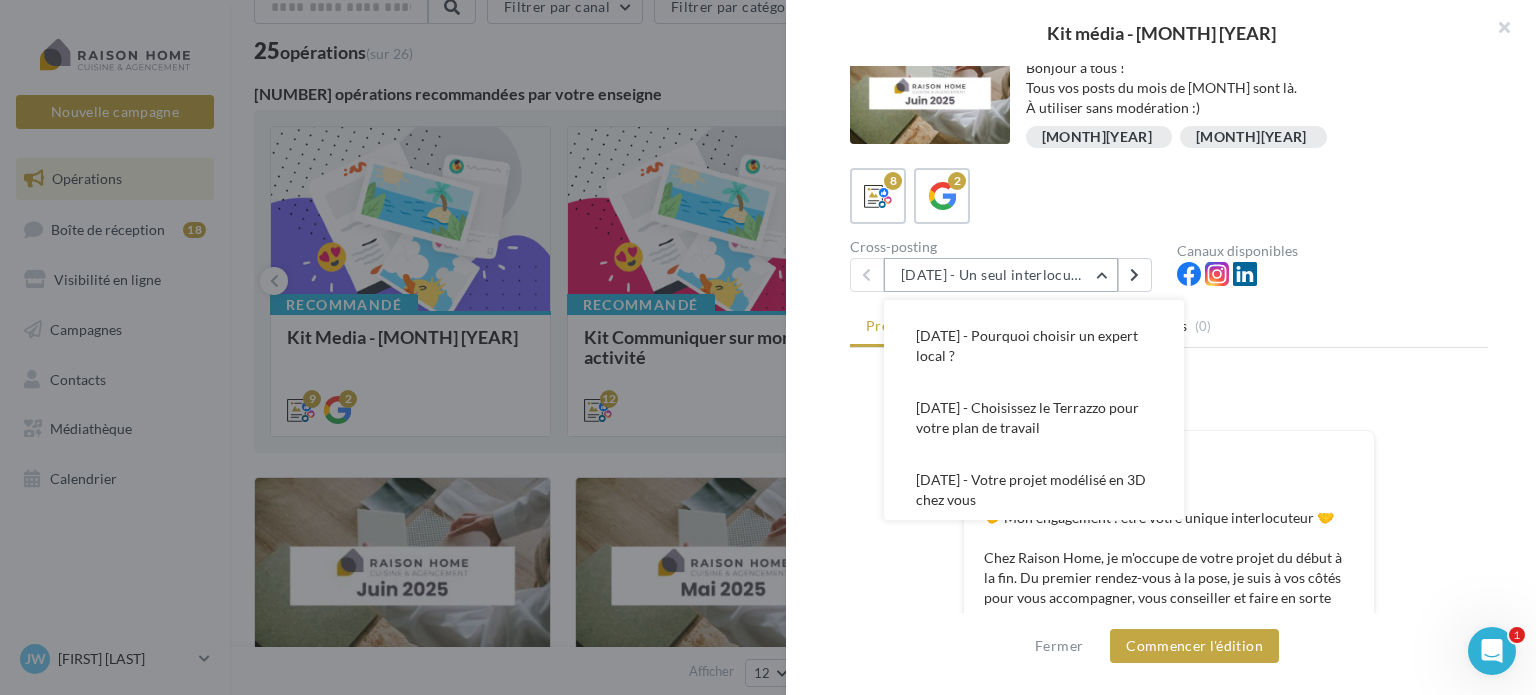 scroll, scrollTop: 336, scrollLeft: 0, axis: vertical 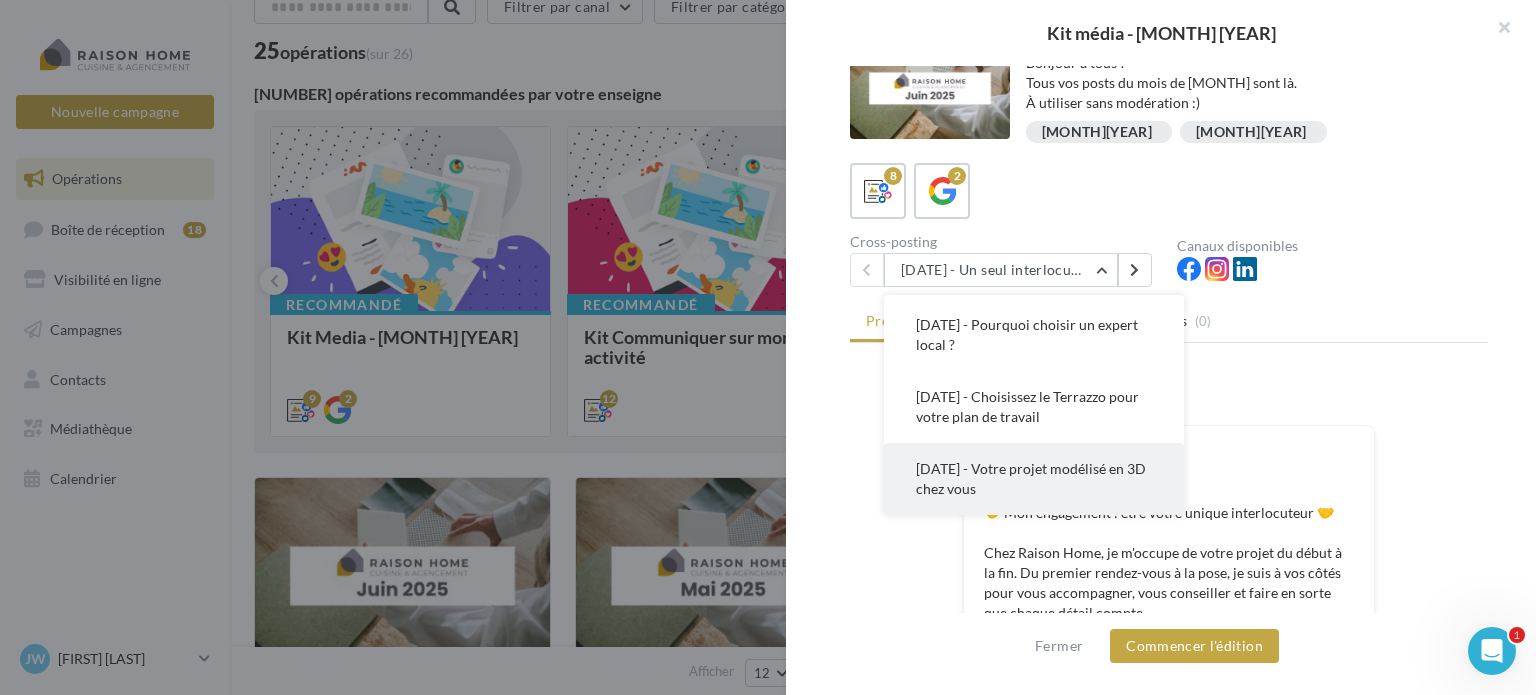 click on "26/06 - Votre projet modélisé en 3D chez vous" at bounding box center (1026, -6) 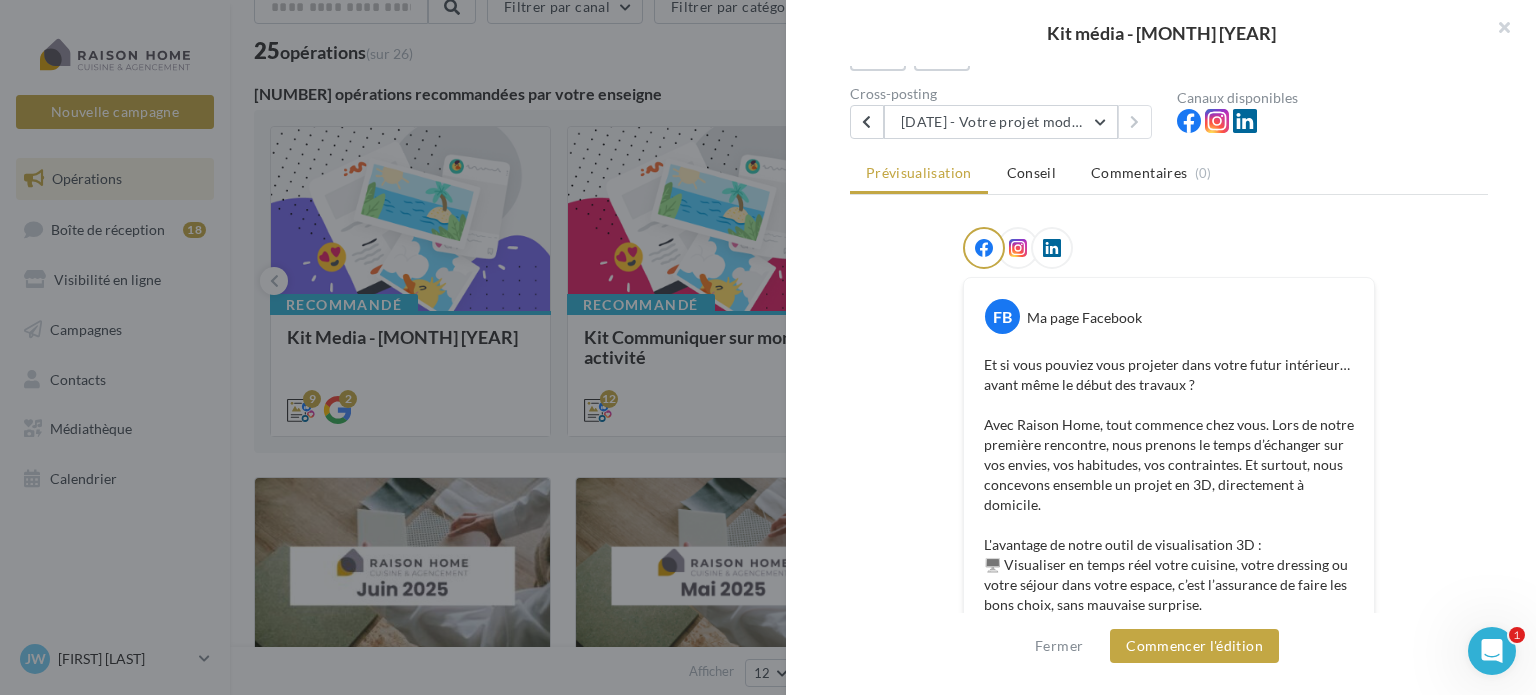 scroll, scrollTop: 0, scrollLeft: 0, axis: both 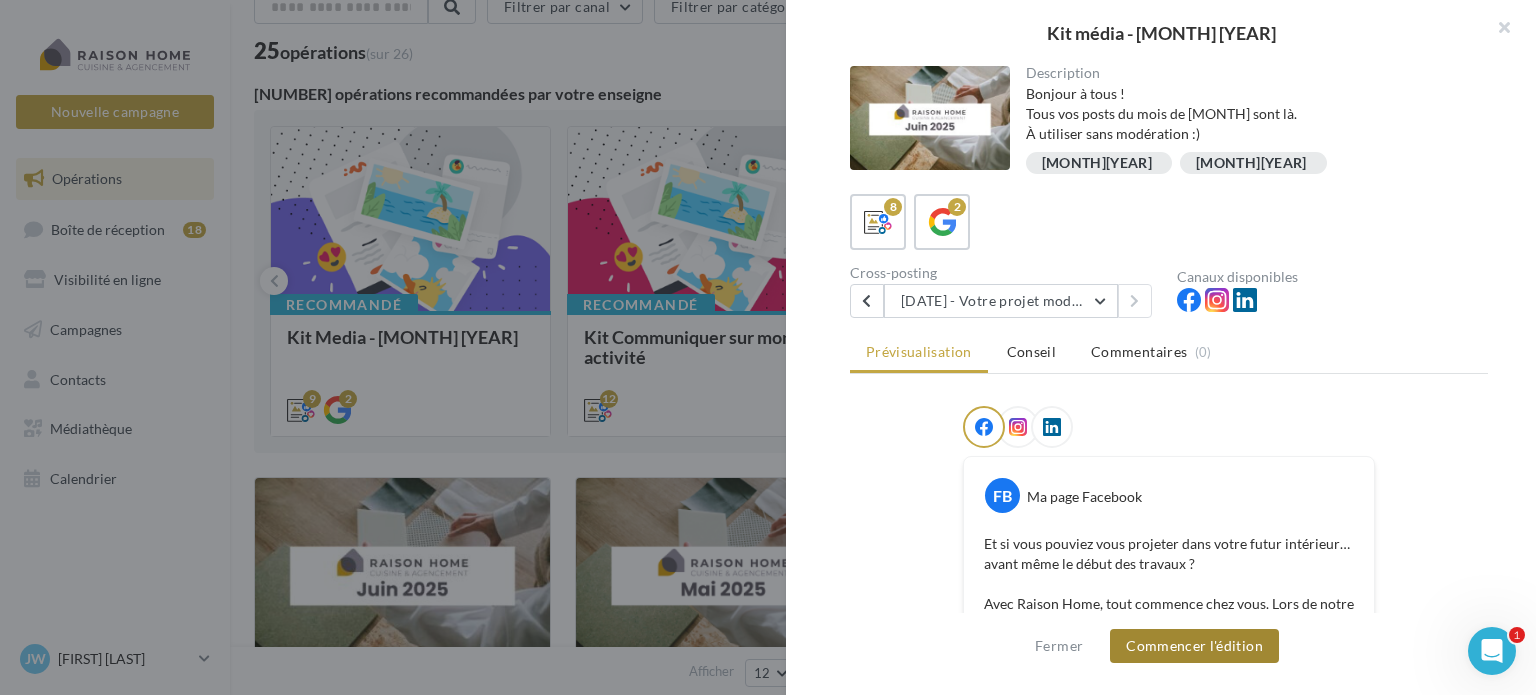 click on "Commencer l'édition" at bounding box center [1194, 646] 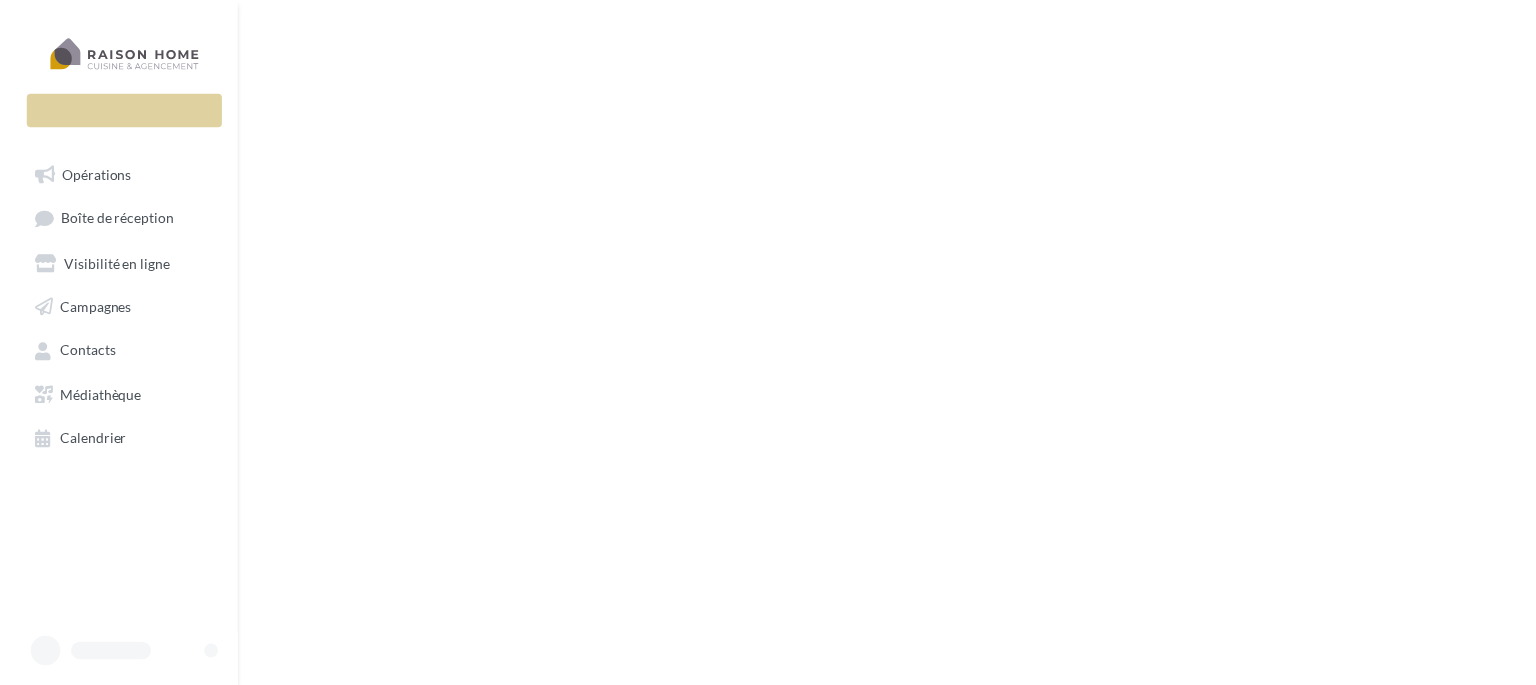 scroll, scrollTop: 0, scrollLeft: 0, axis: both 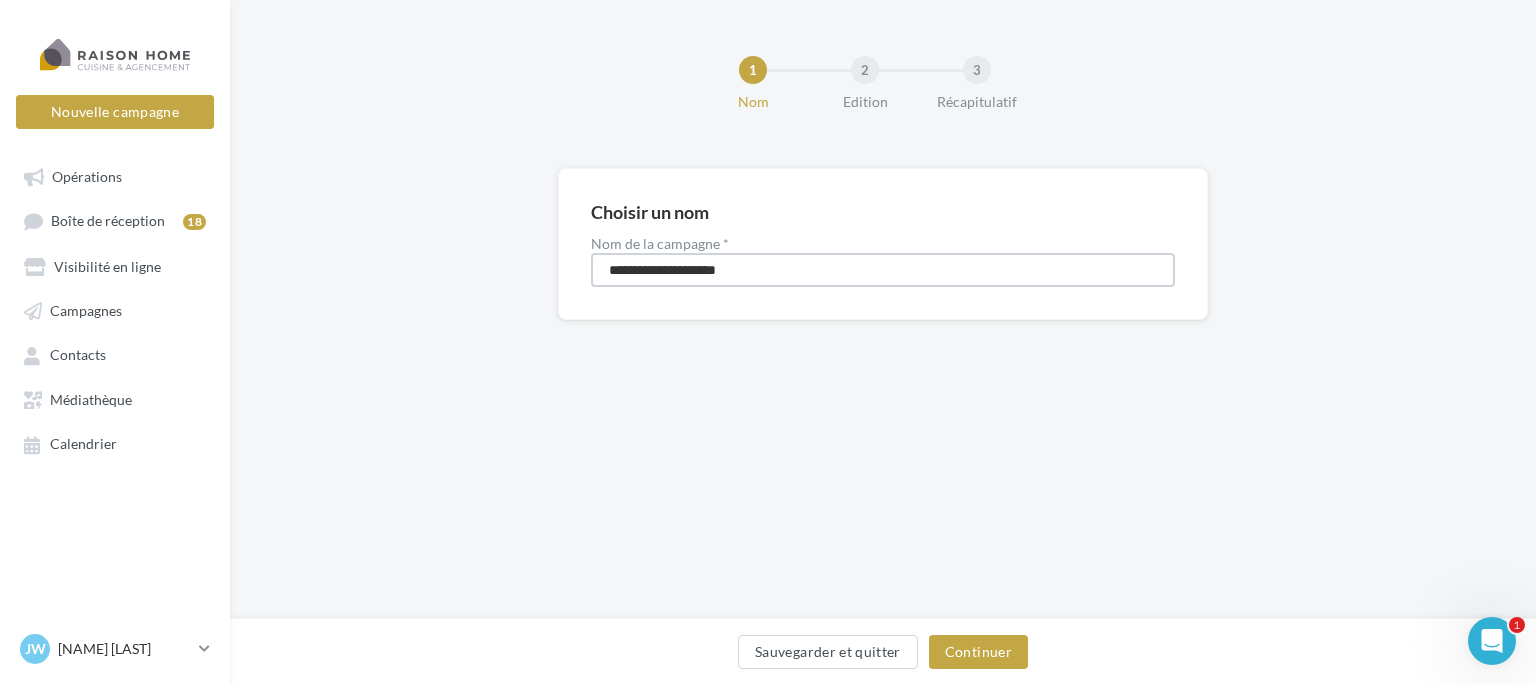 drag, startPoint x: 757, startPoint y: 268, endPoint x: 541, endPoint y: 269, distance: 216.00232 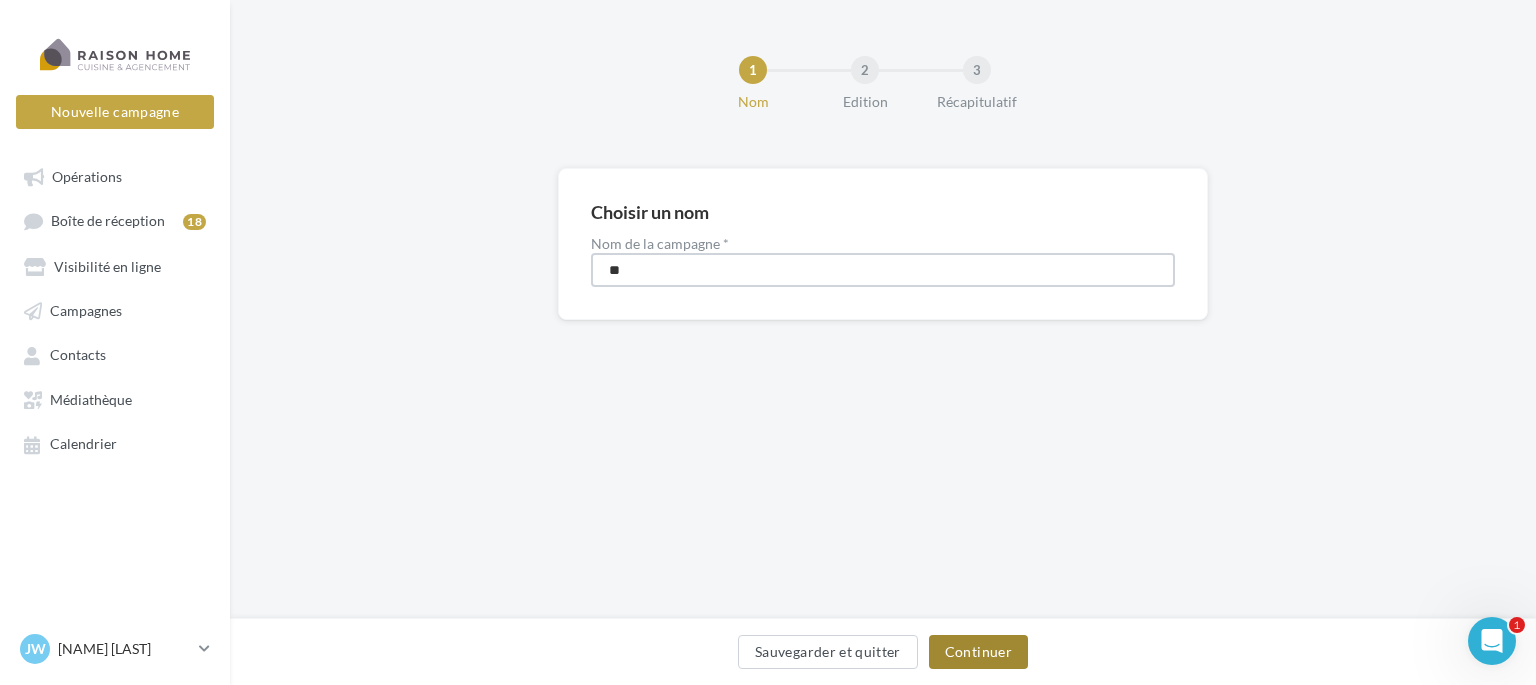 type on "**" 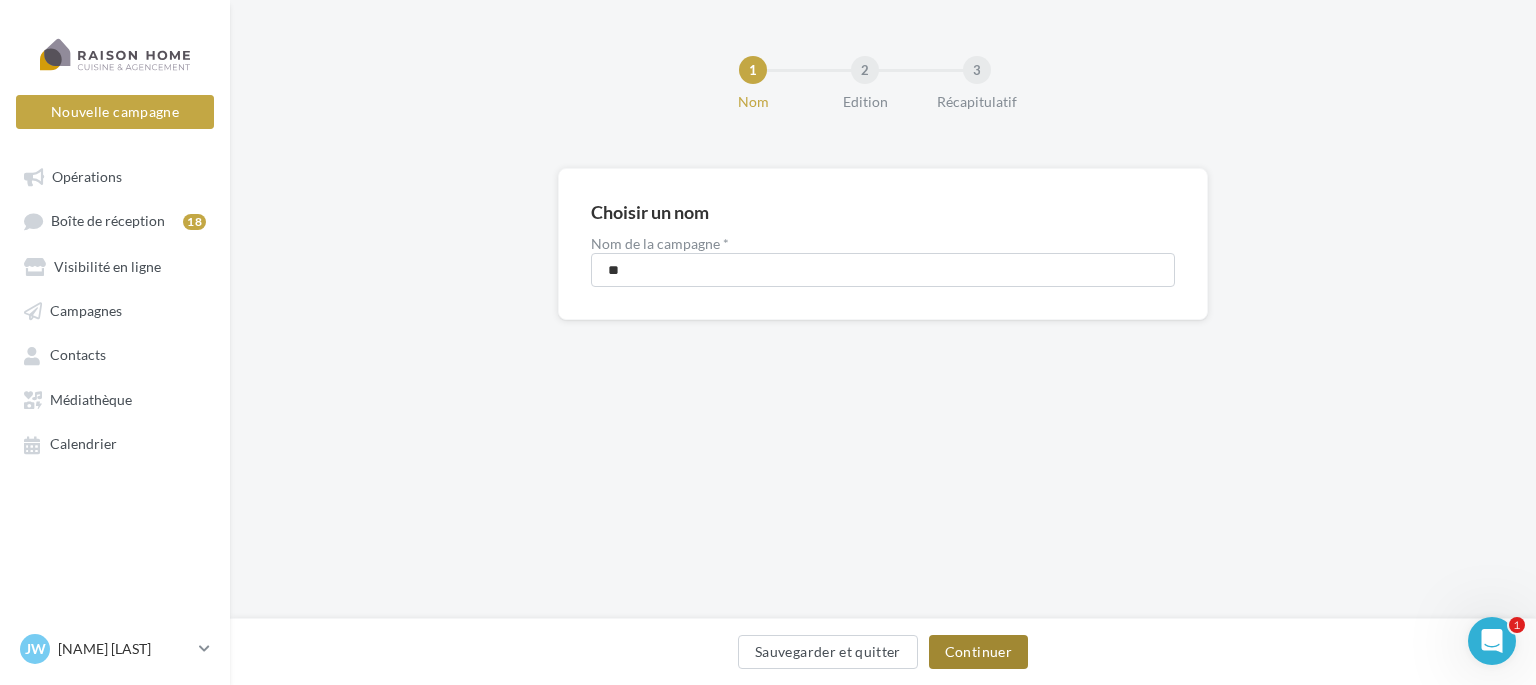 click on "Continuer" at bounding box center (978, 652) 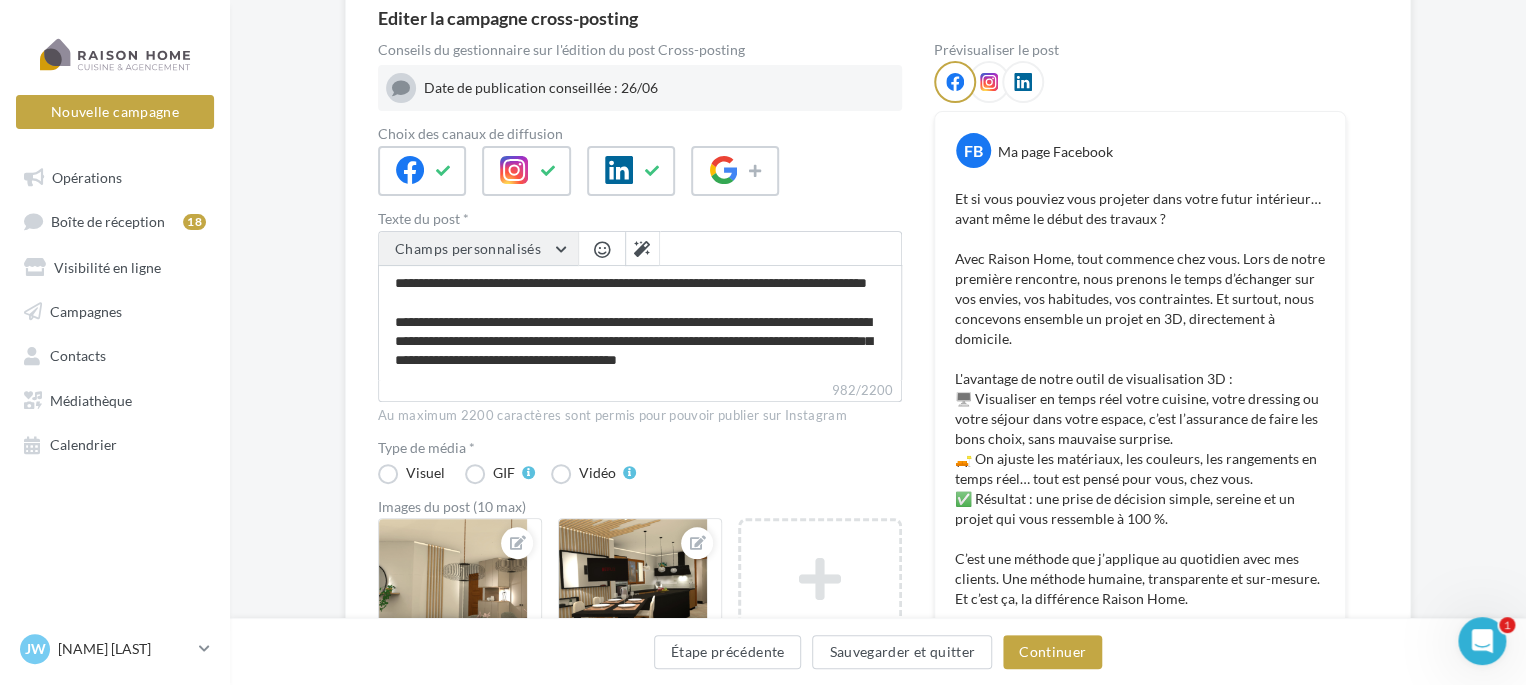 scroll, scrollTop: 192, scrollLeft: 0, axis: vertical 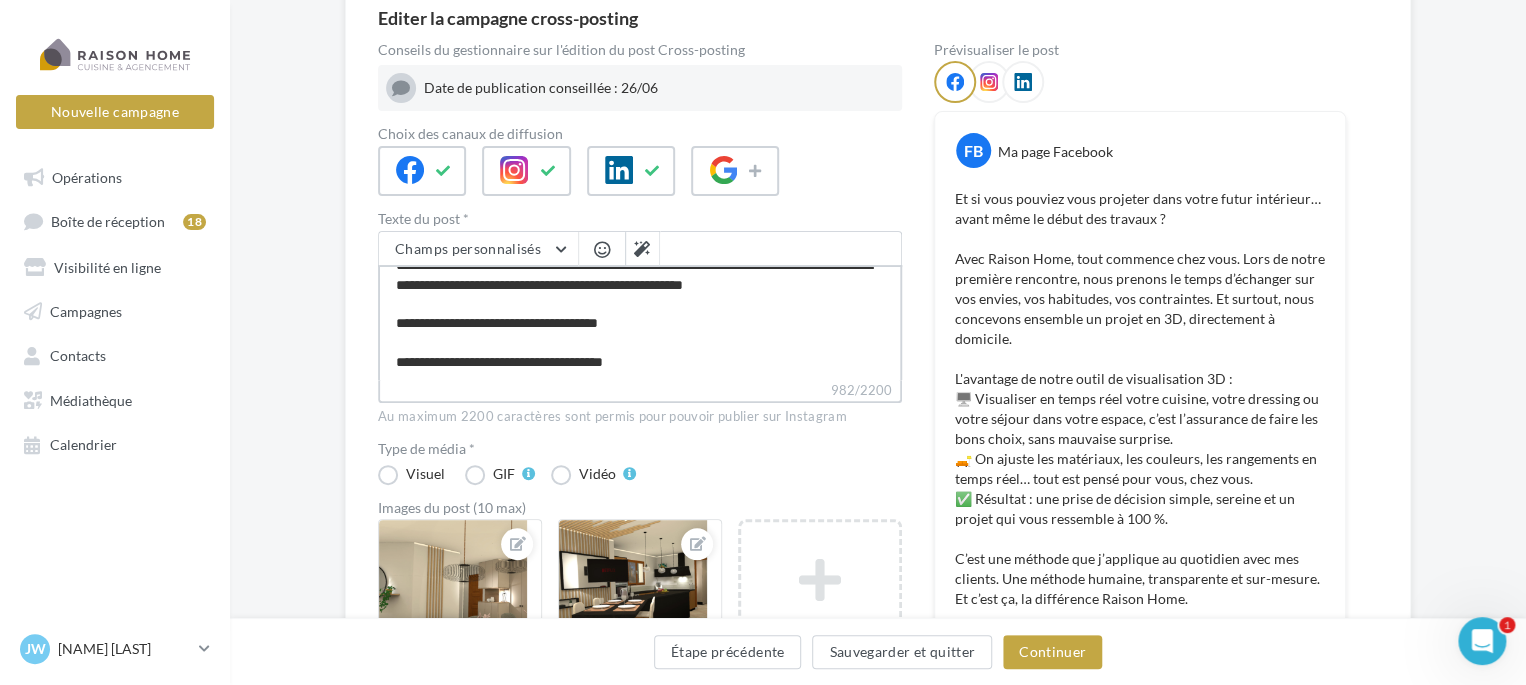 drag, startPoint x: 395, startPoint y: 320, endPoint x: 632, endPoint y: 321, distance: 237.0021 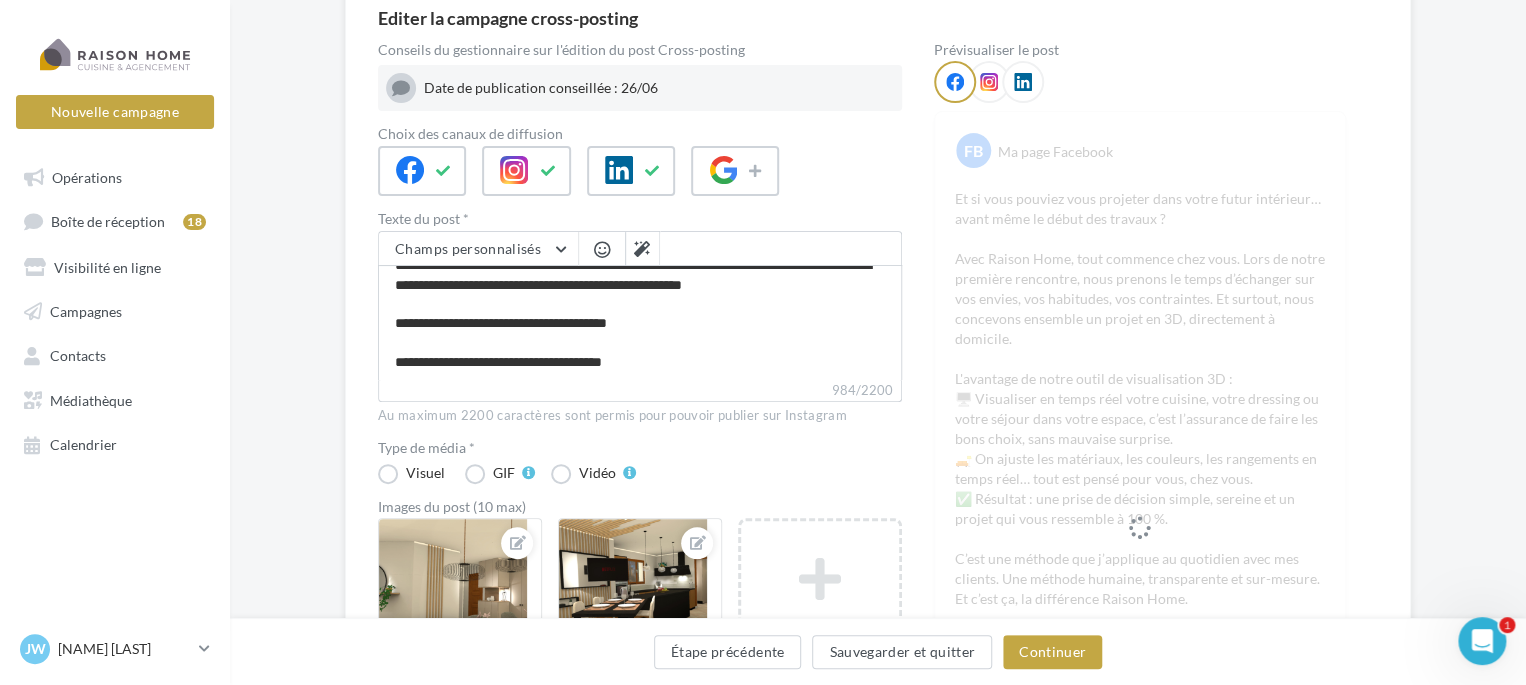 click at bounding box center [602, 249] 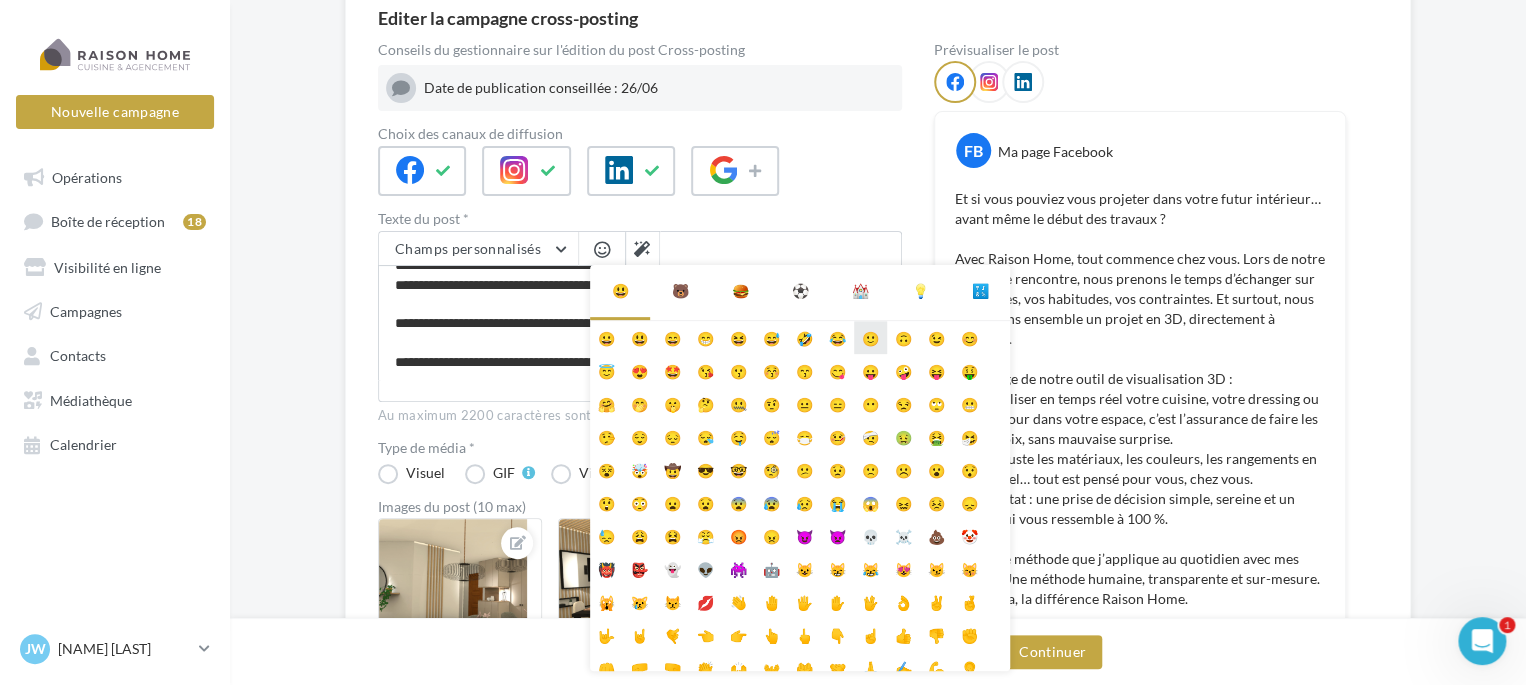 click on "🙂" at bounding box center [870, 337] 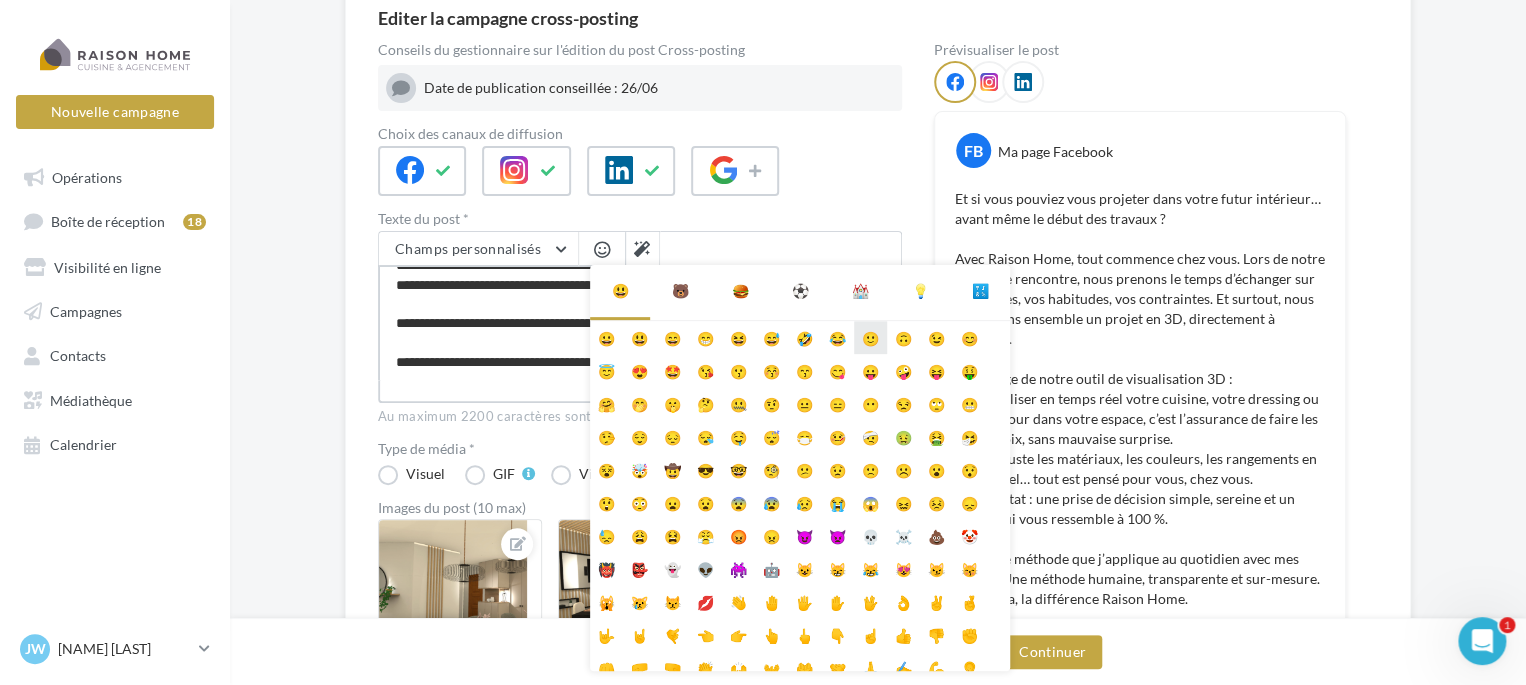 scroll, scrollTop: 325, scrollLeft: 0, axis: vertical 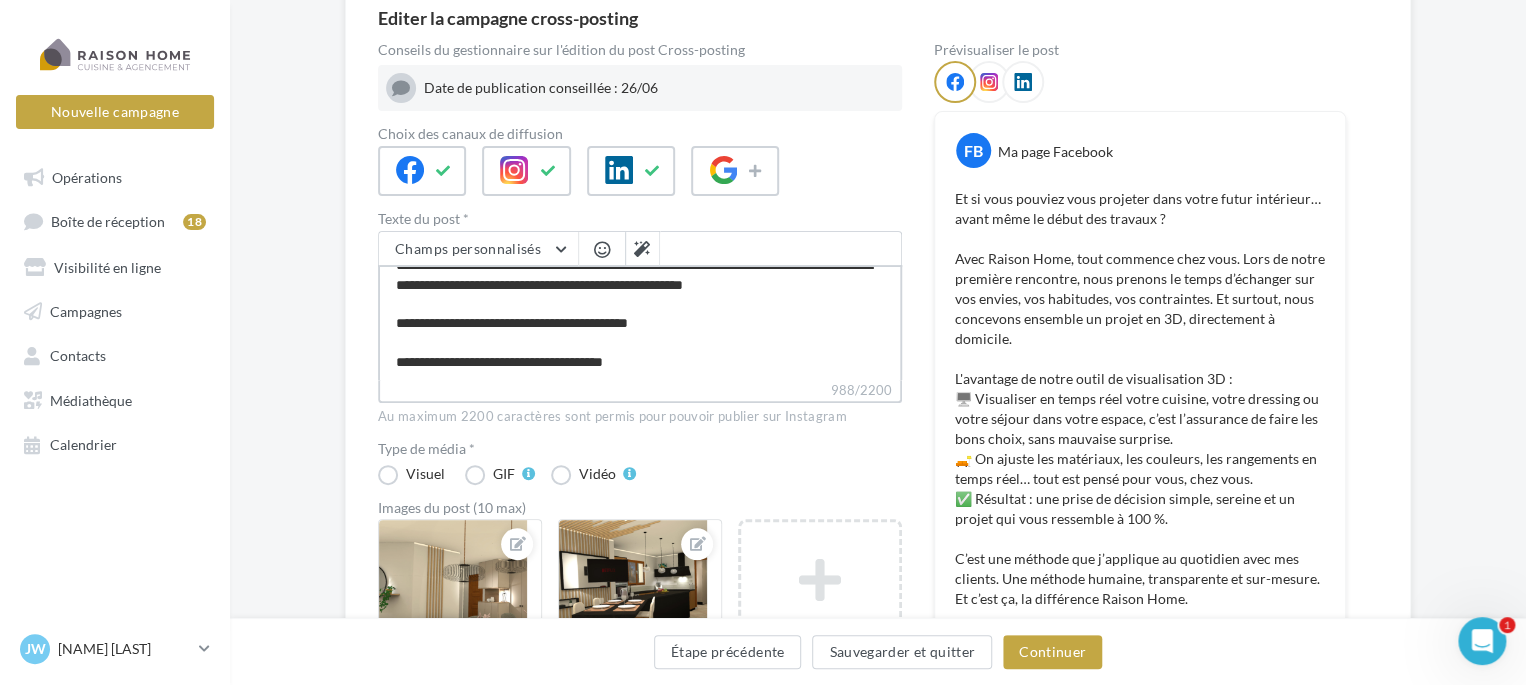 click on "**********" at bounding box center (640, 322) 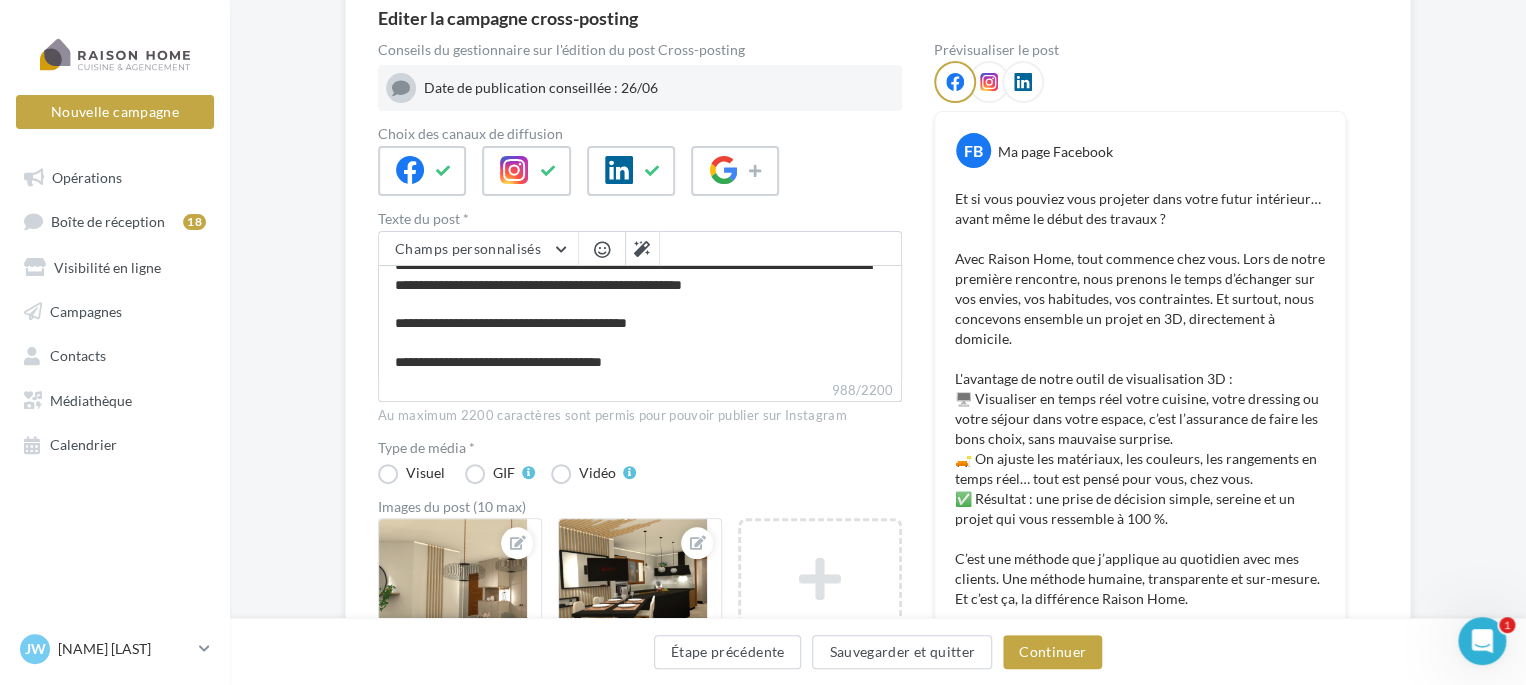click at bounding box center [602, 249] 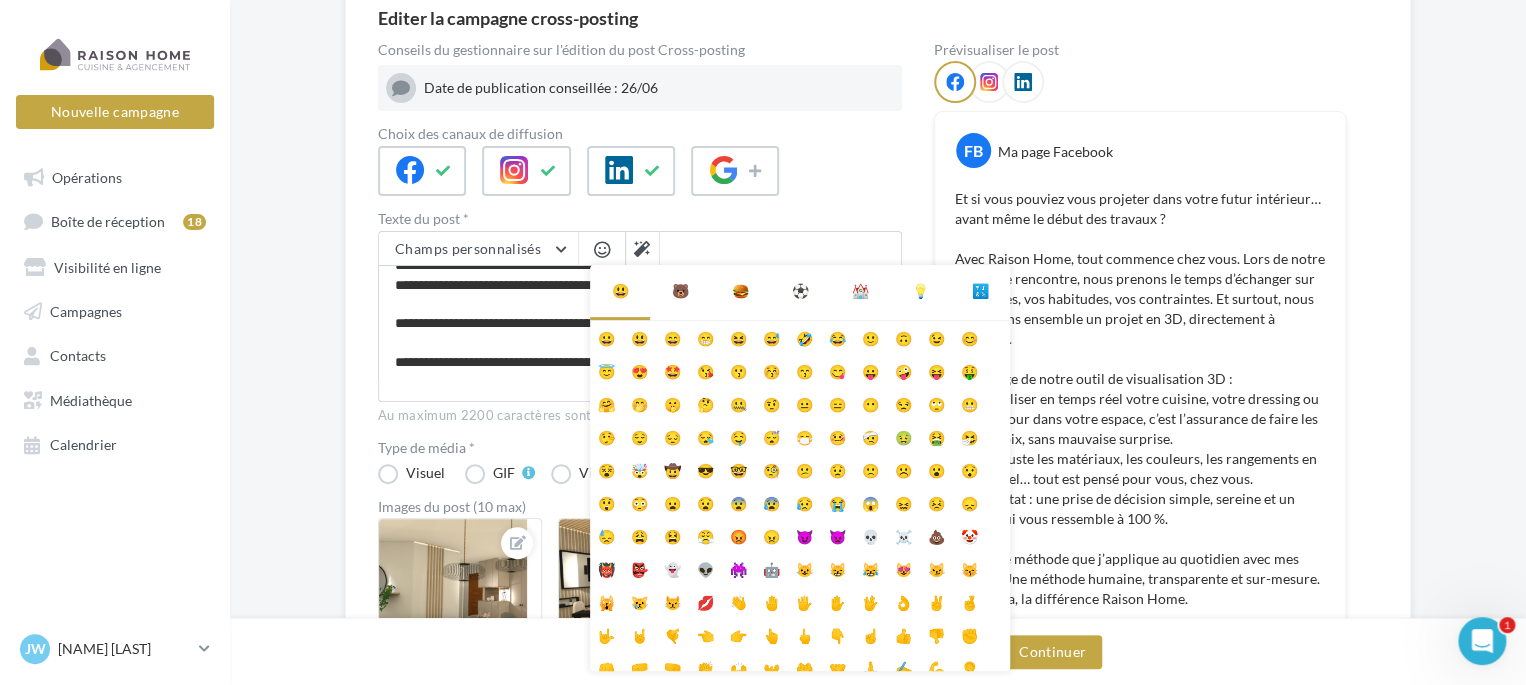 click on "💡" at bounding box center [920, 291] 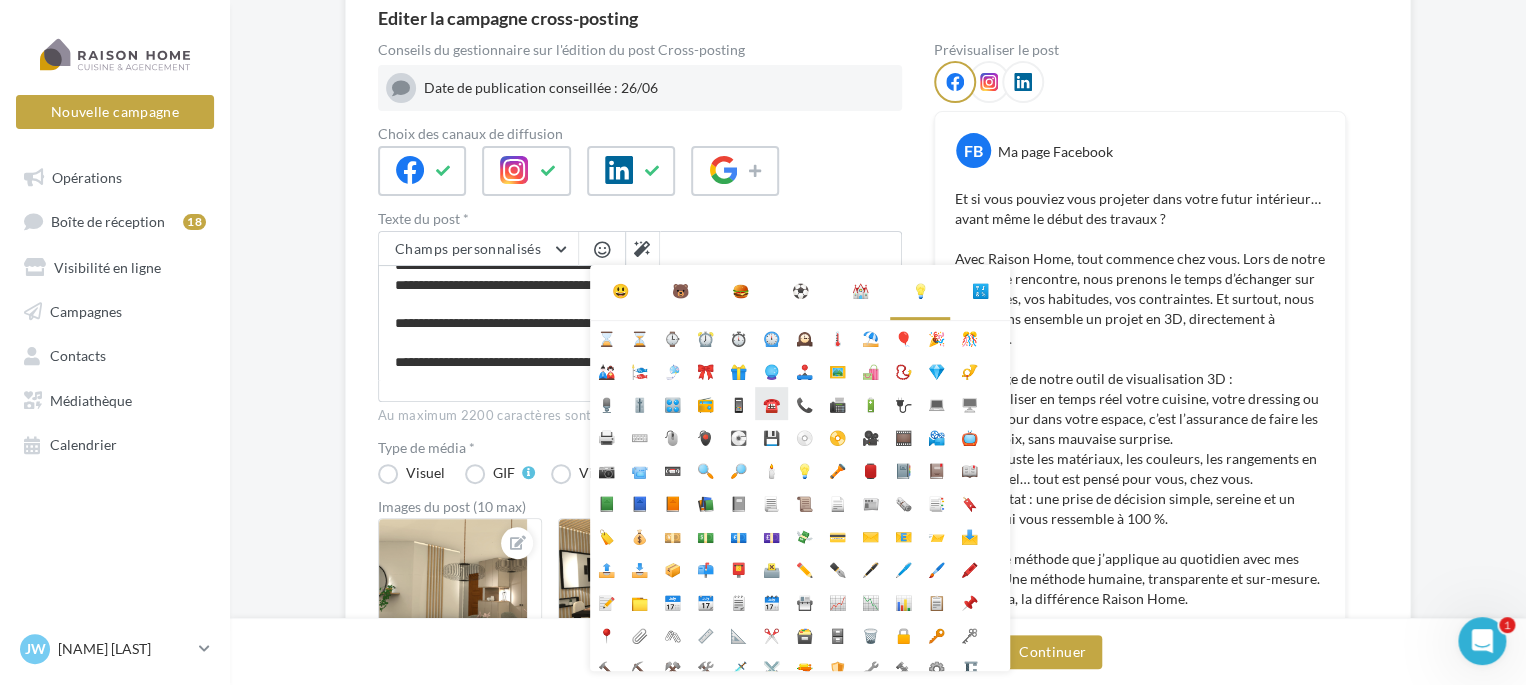 click on "☎️" at bounding box center [771, 403] 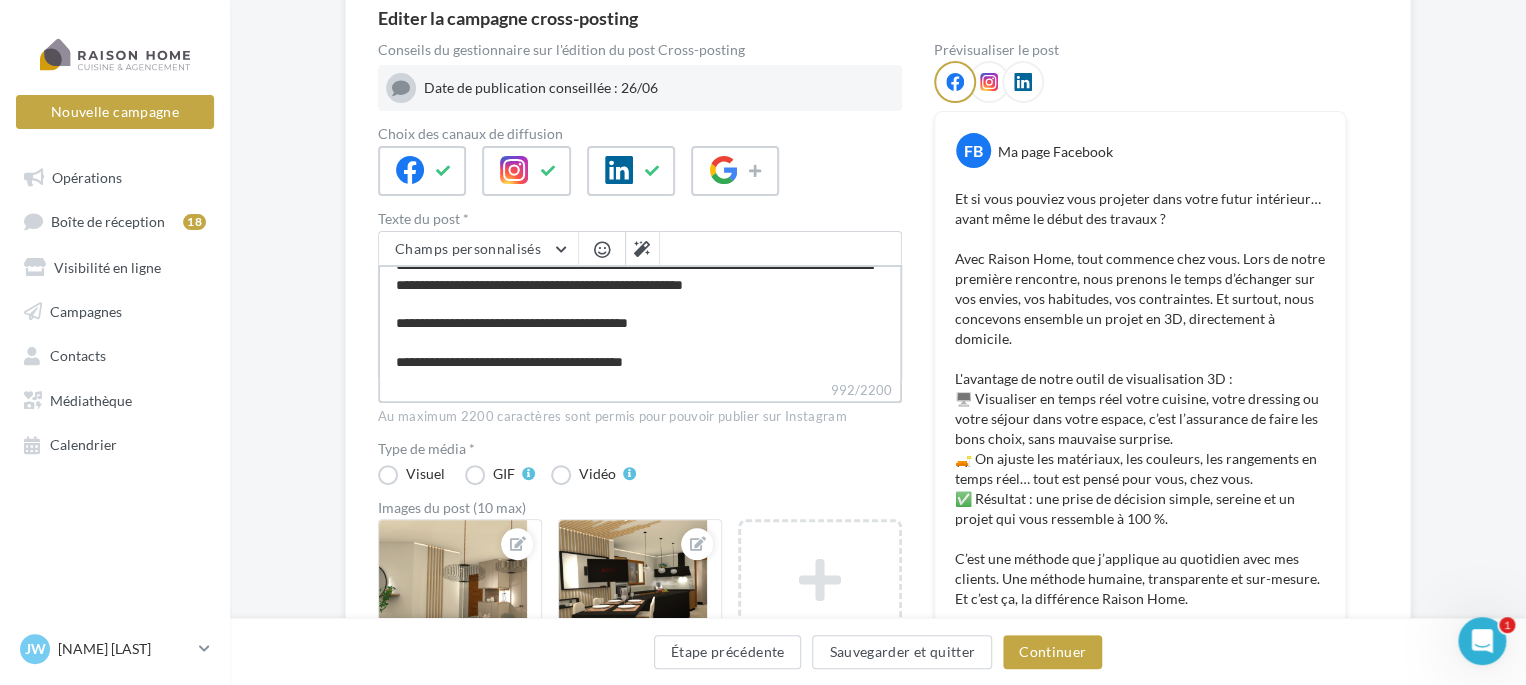 scroll, scrollTop: 325, scrollLeft: 0, axis: vertical 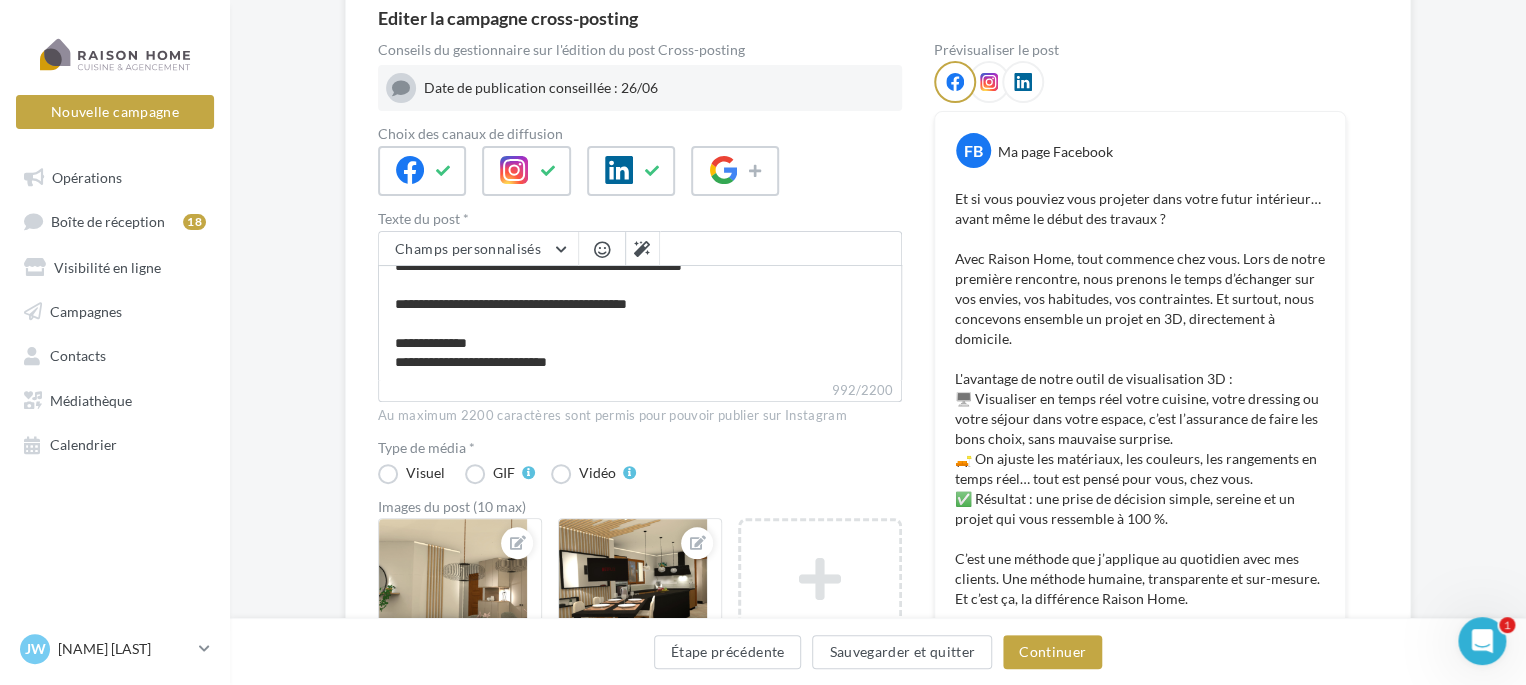 click at bounding box center (602, 249) 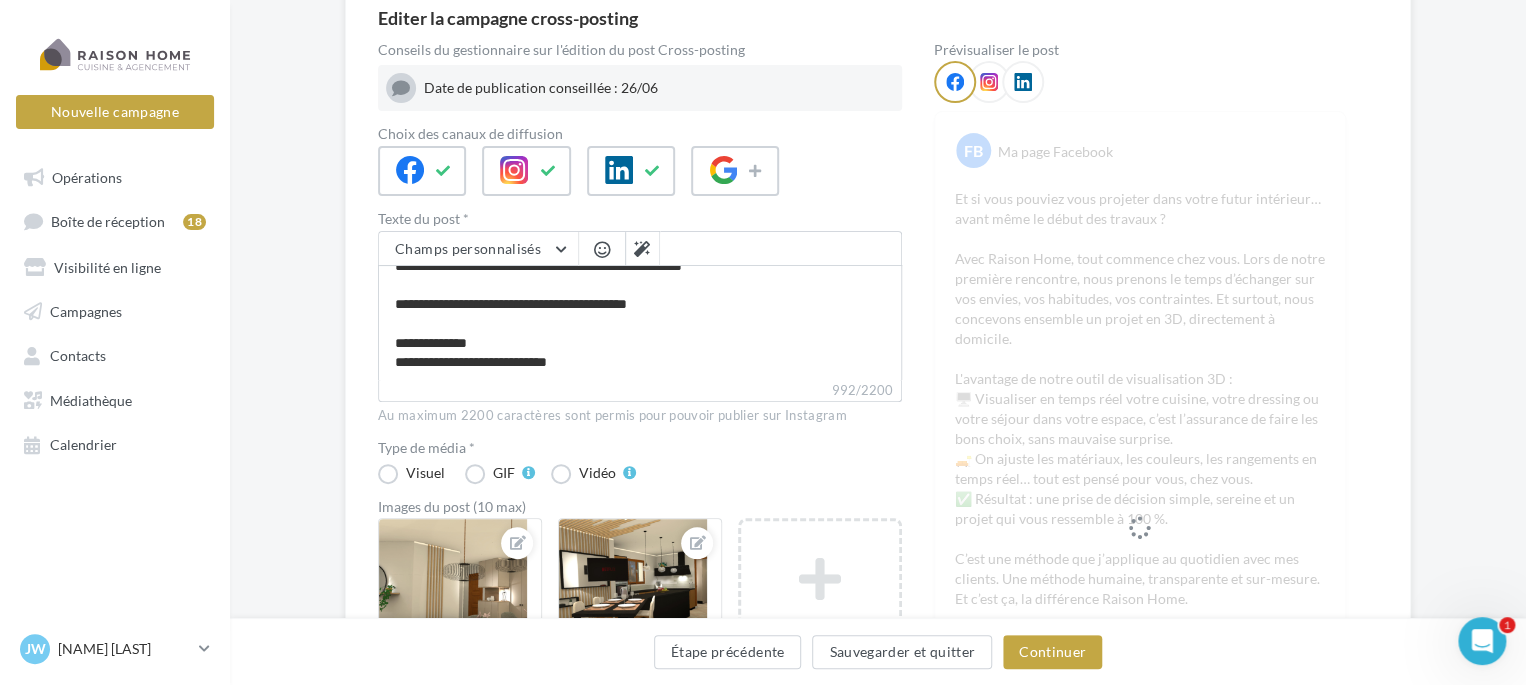 click at bounding box center (602, 250) 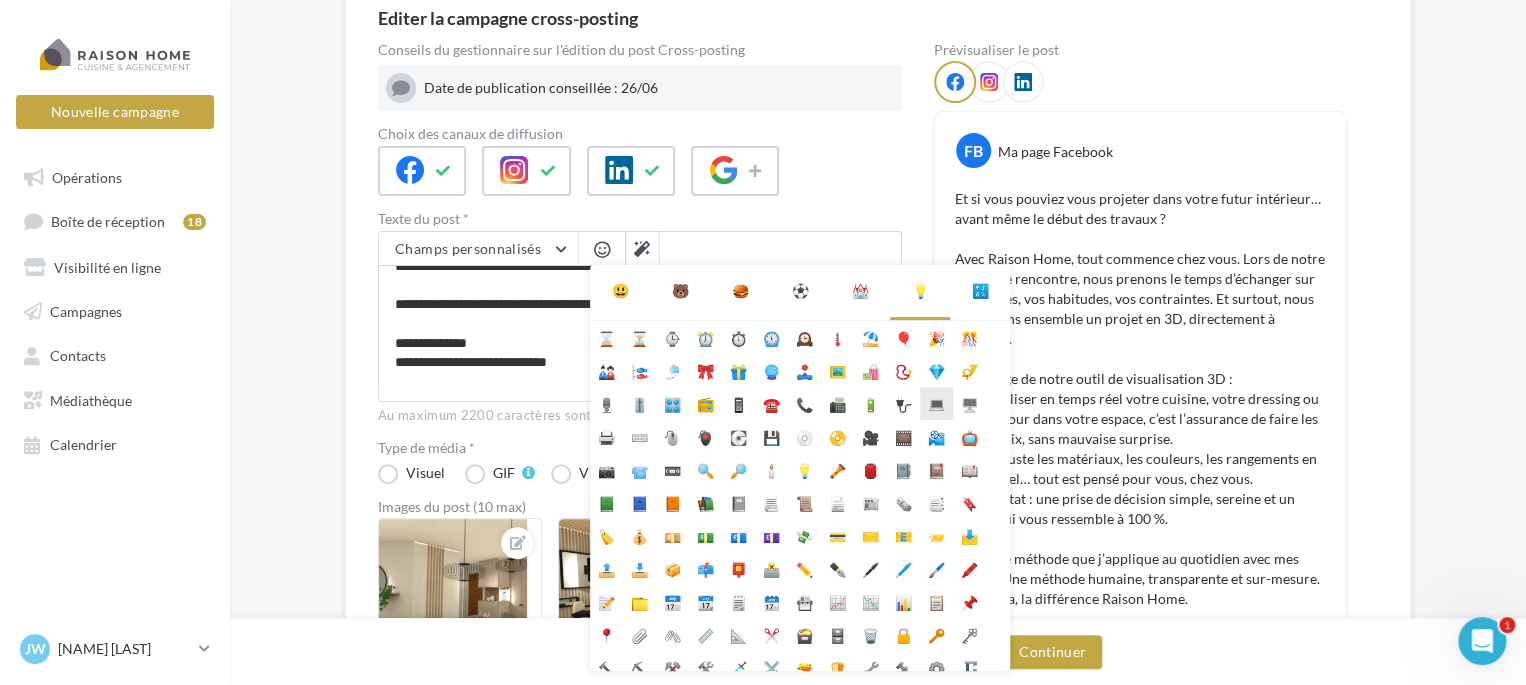 click on "💻" at bounding box center [936, 403] 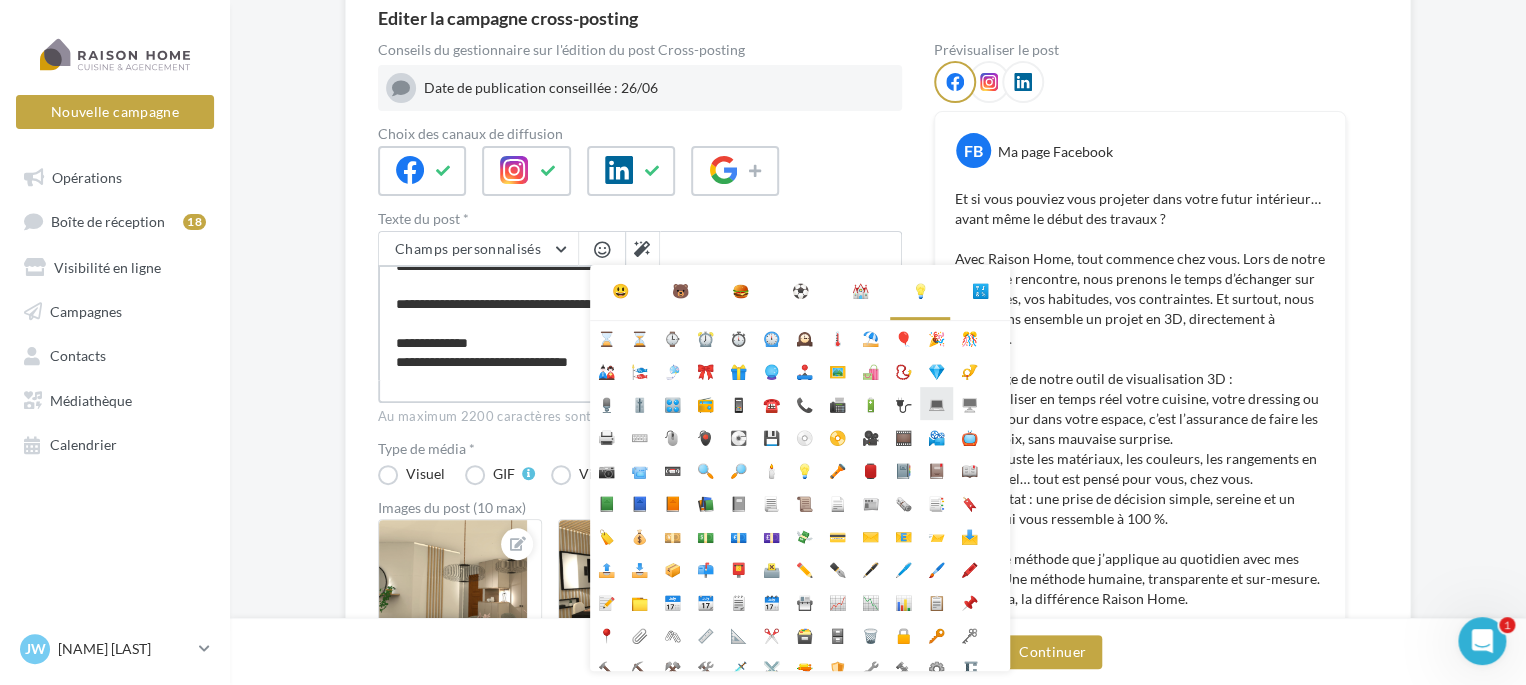 scroll, scrollTop: 336, scrollLeft: 0, axis: vertical 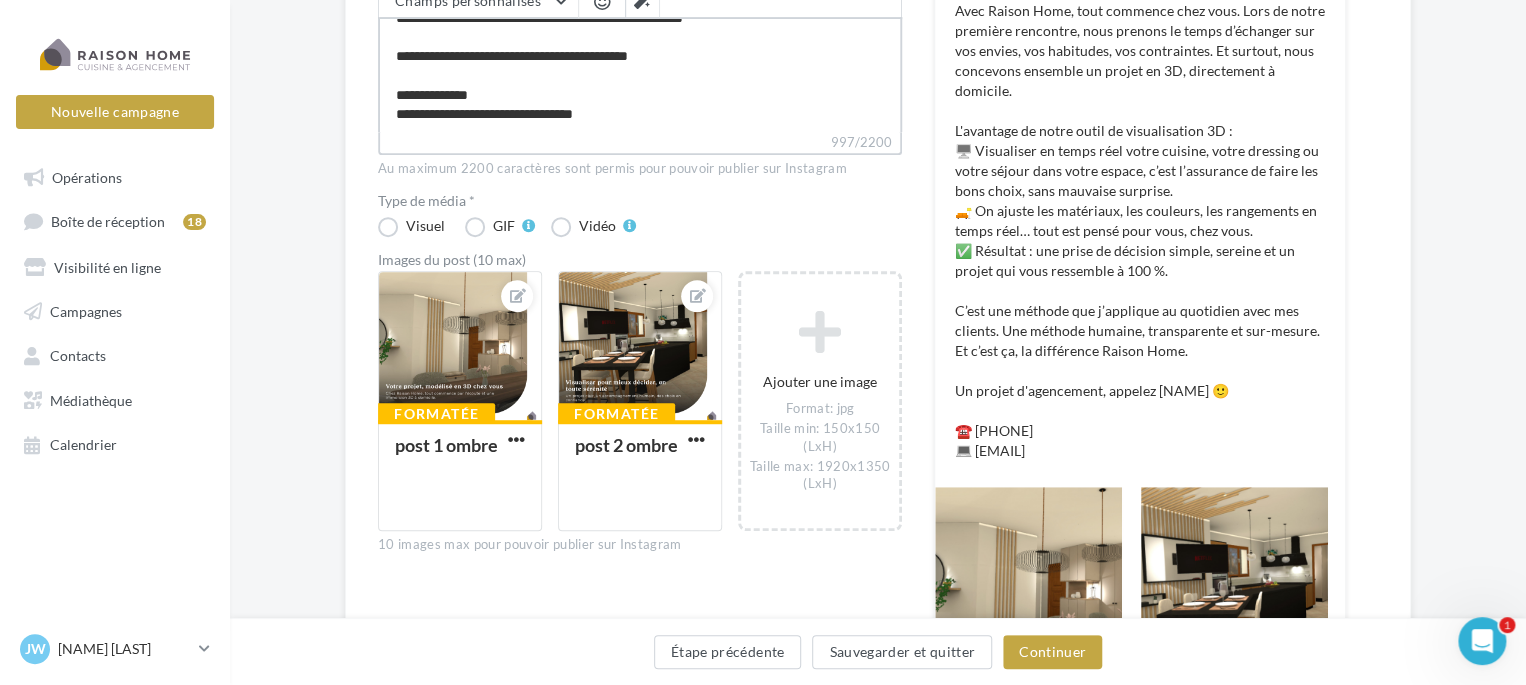 type on "**********" 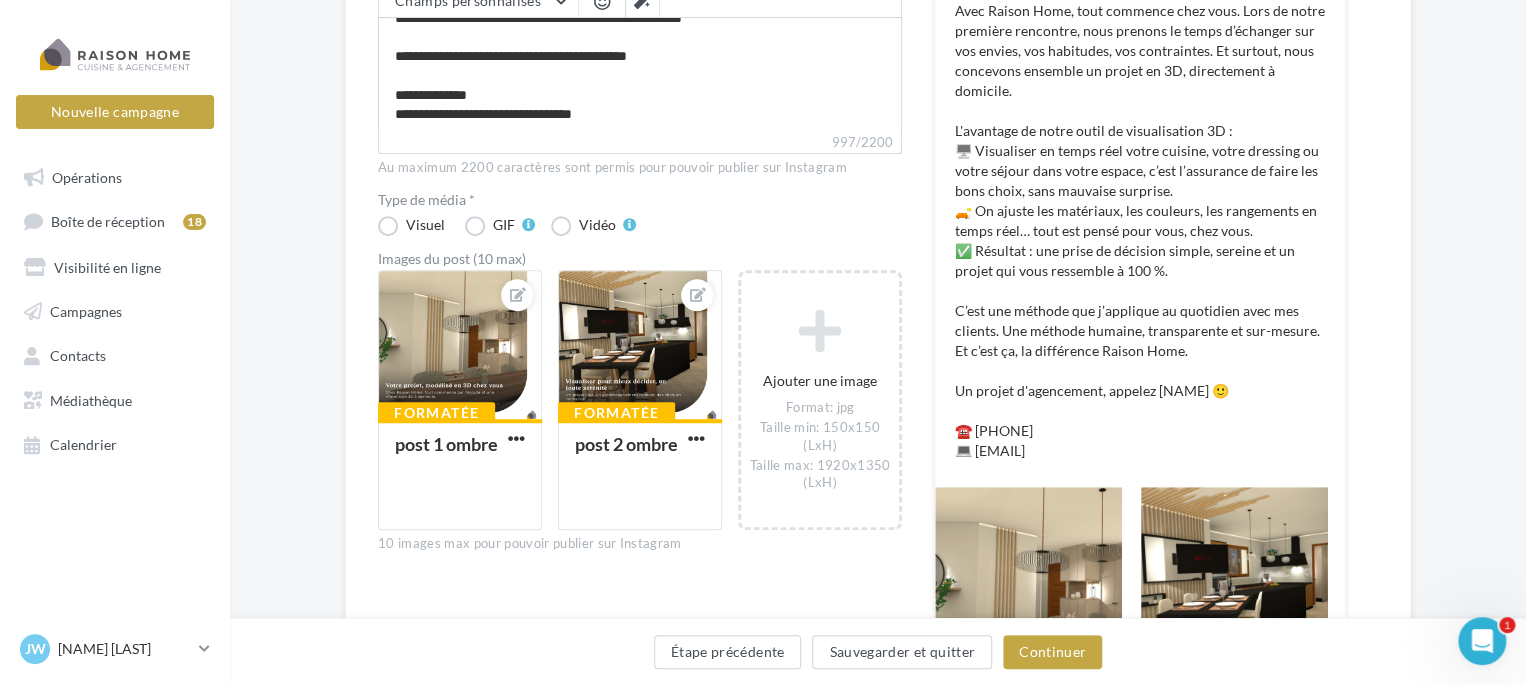 scroll, scrollTop: 447, scrollLeft: 0, axis: vertical 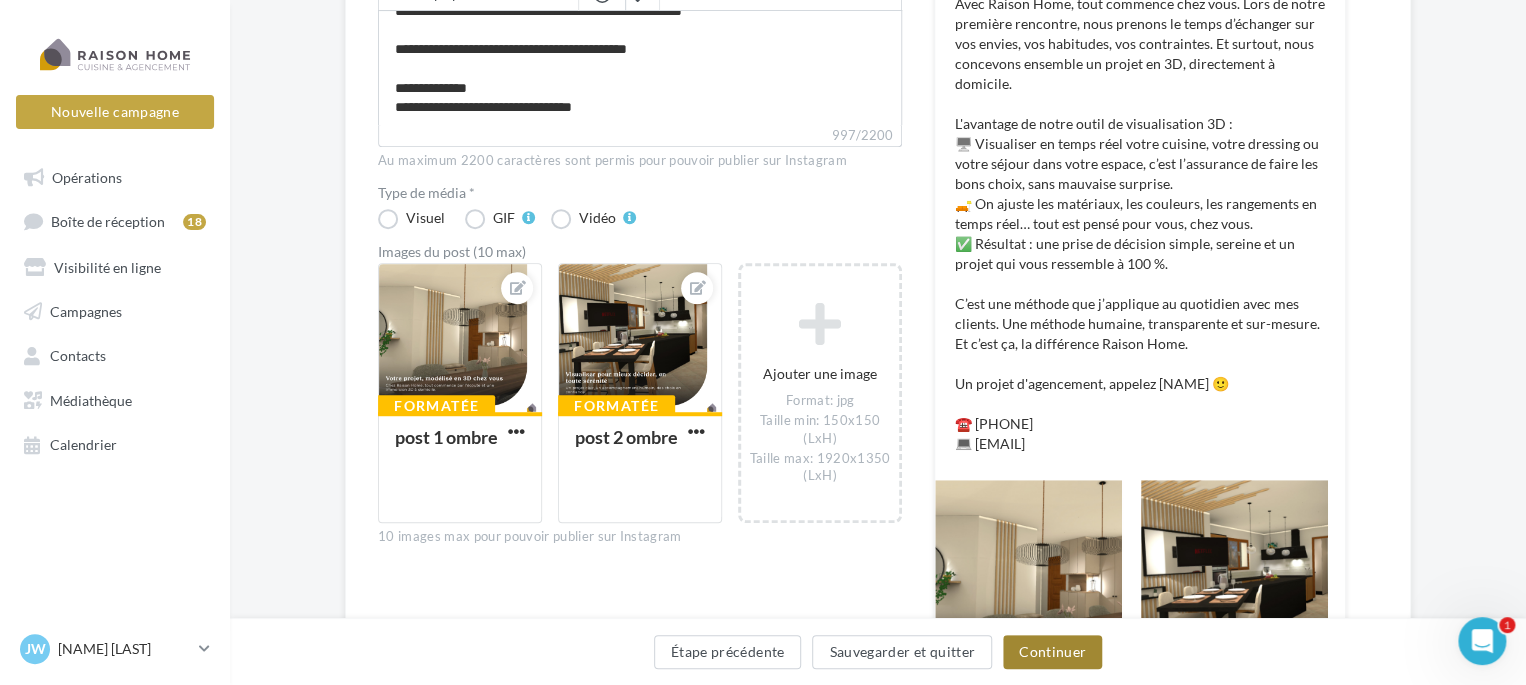 click on "Continuer" at bounding box center (1052, 652) 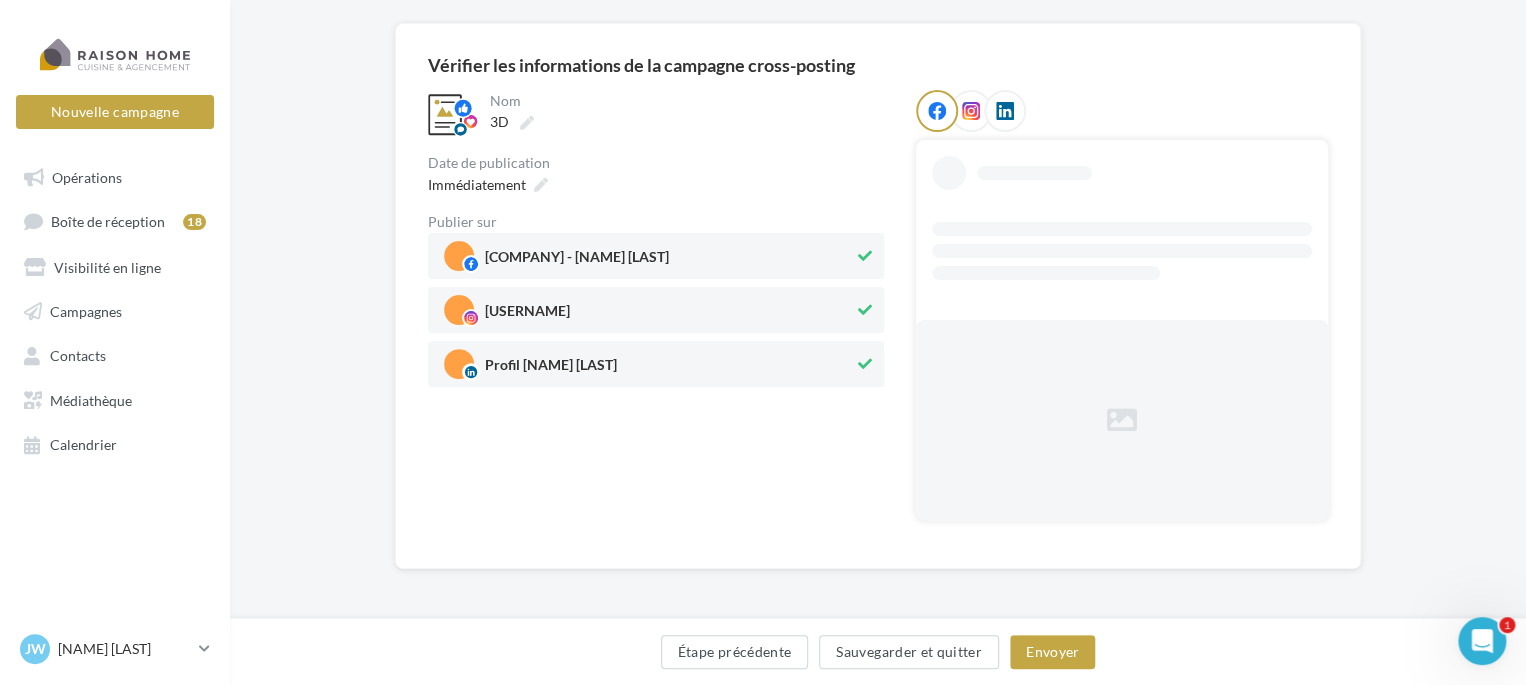scroll, scrollTop: 6, scrollLeft: 0, axis: vertical 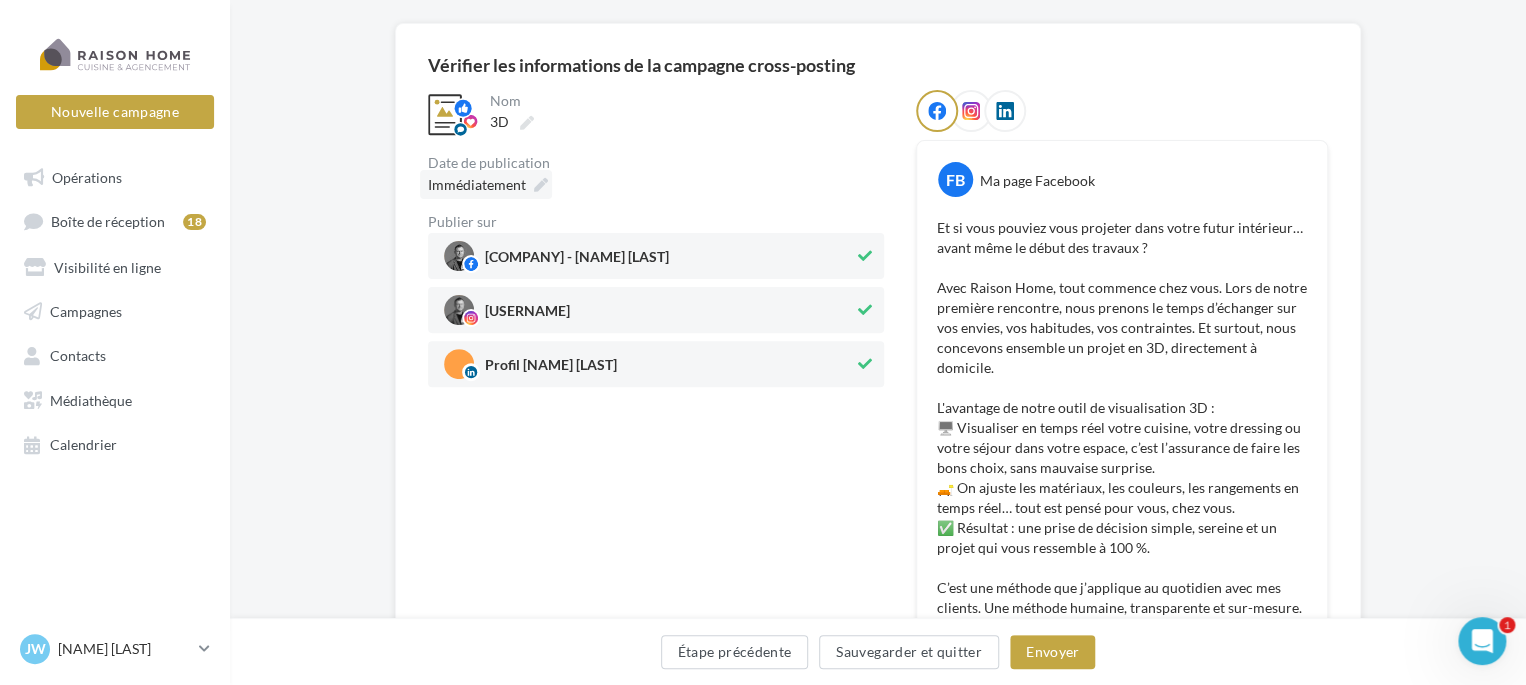 click on "[USERNAME]" at bounding box center (577, 261) 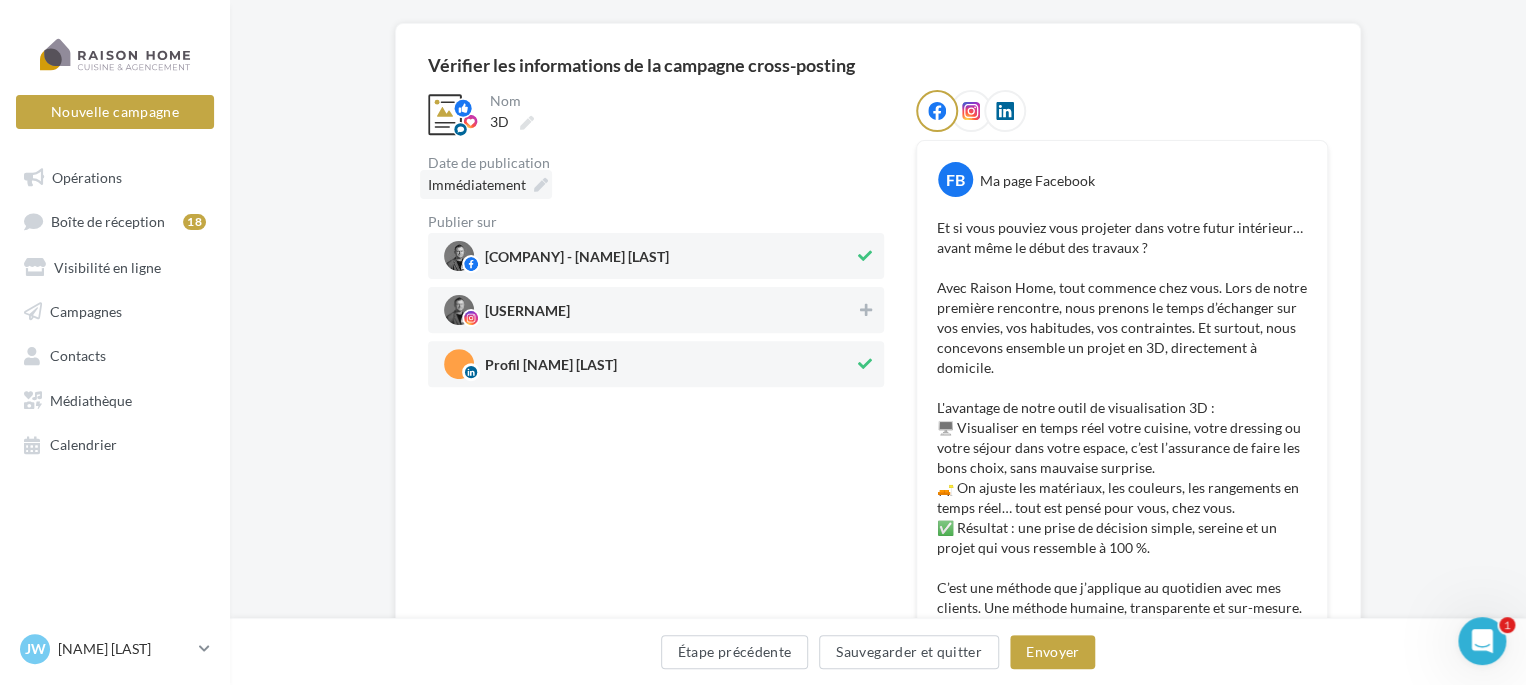 click on "Immédiatement" at bounding box center (477, 184) 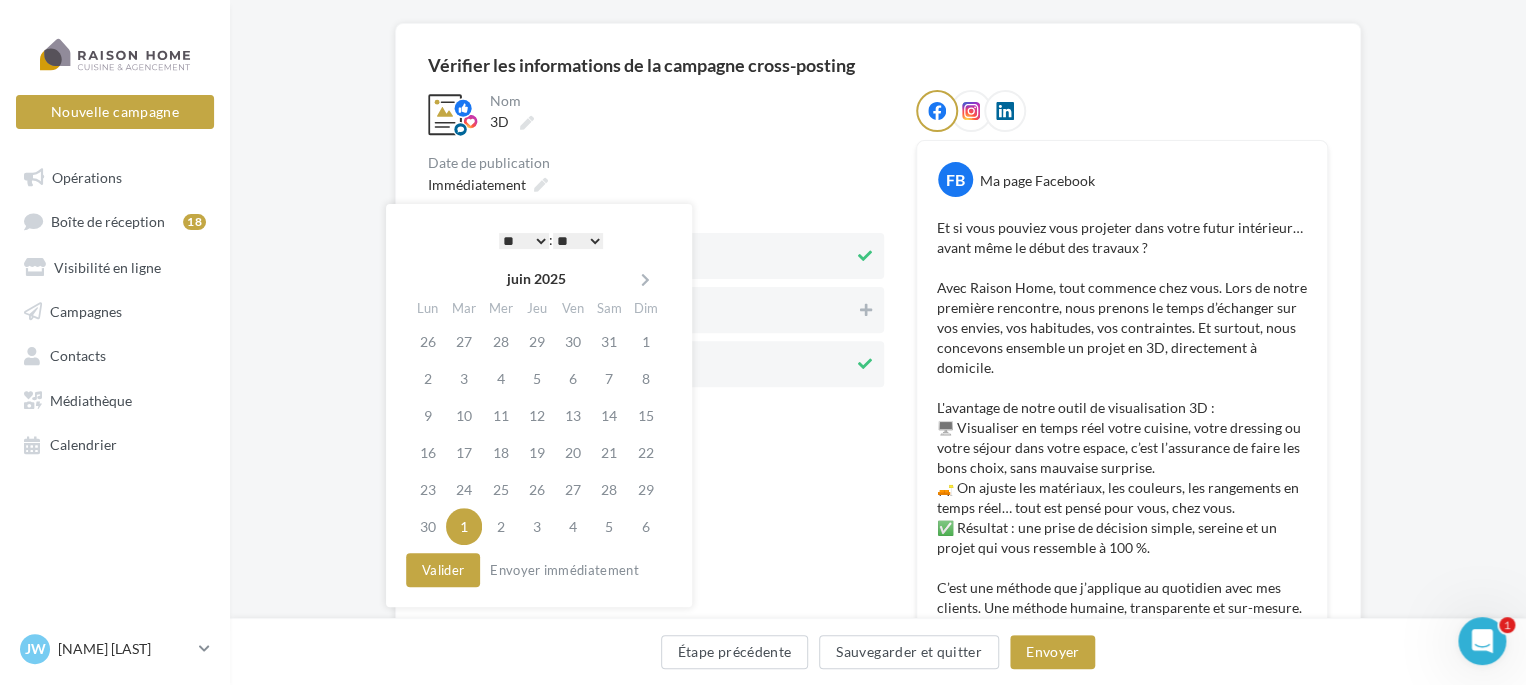 click on "1" at bounding box center [464, 526] 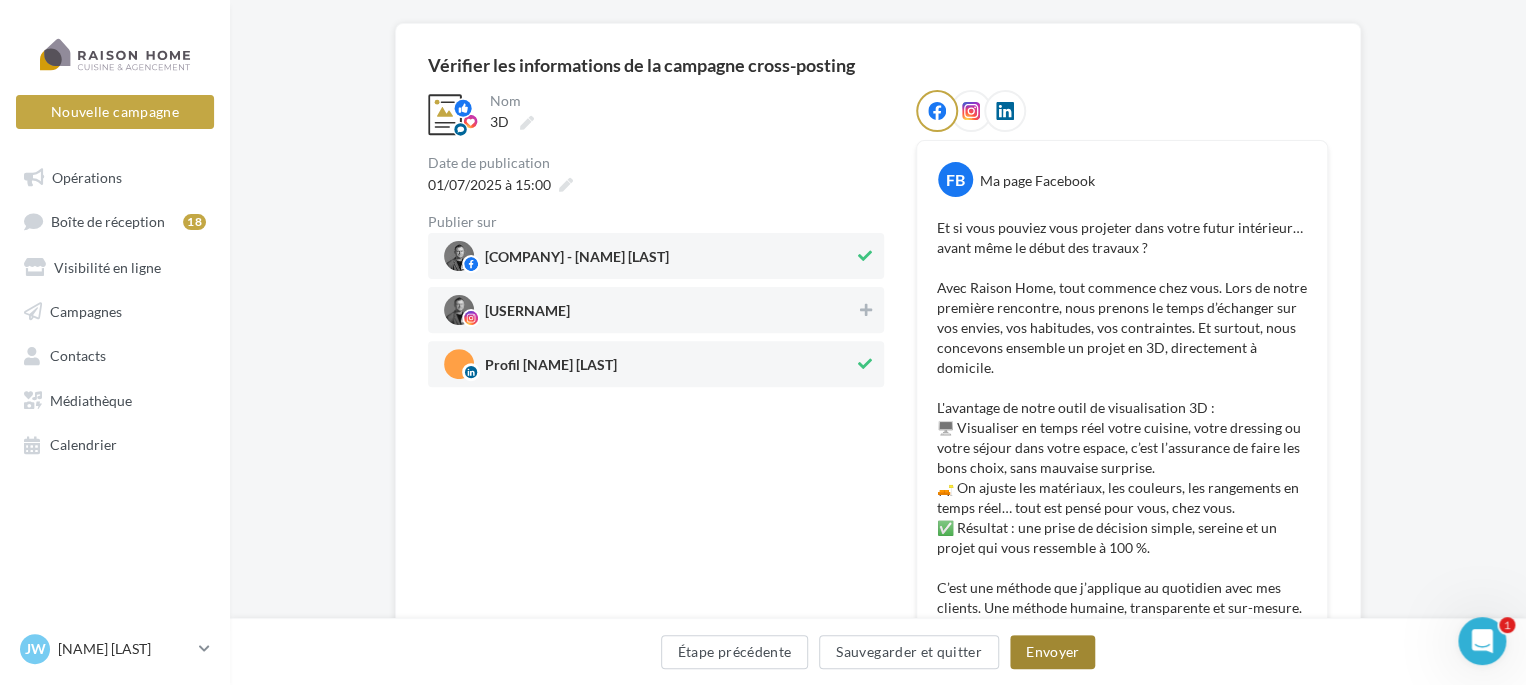 click on "Envoyer" at bounding box center [1052, 652] 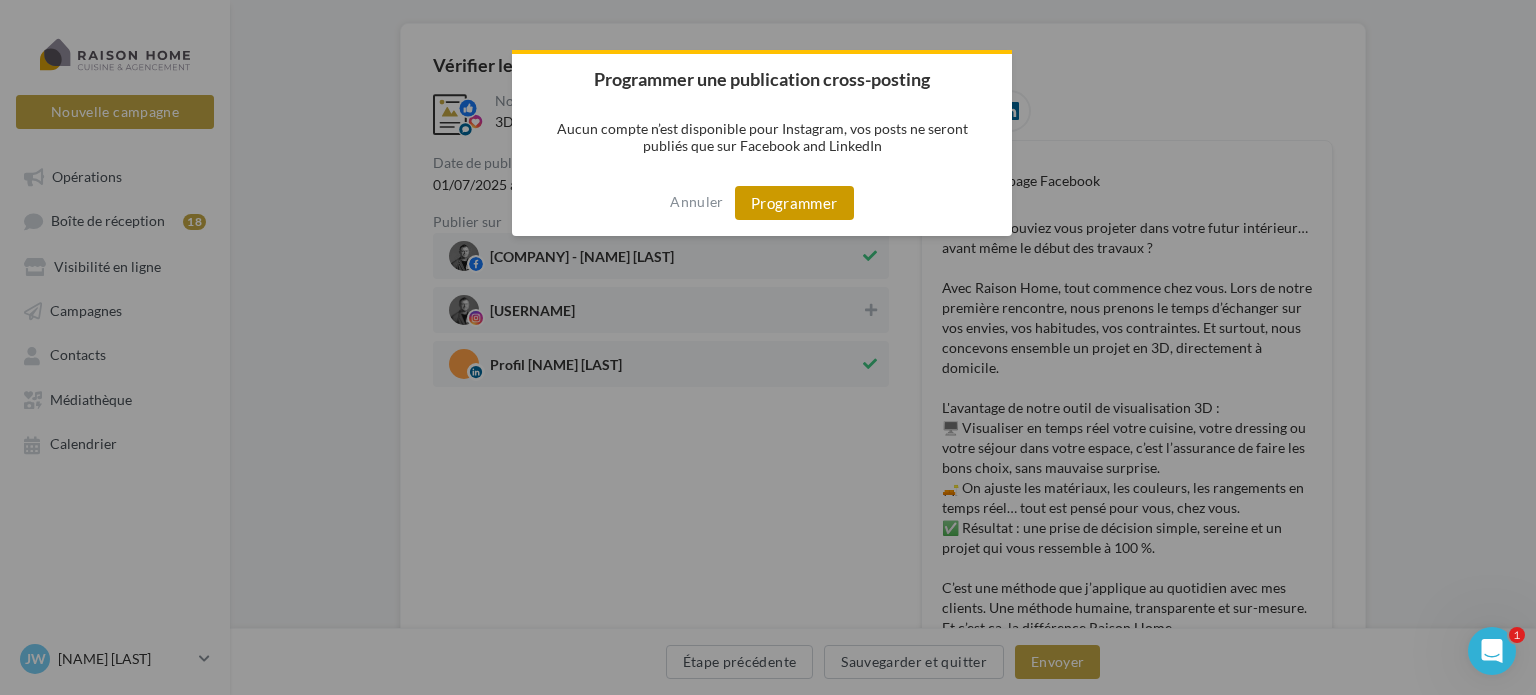 click on "Programmer" at bounding box center (794, 203) 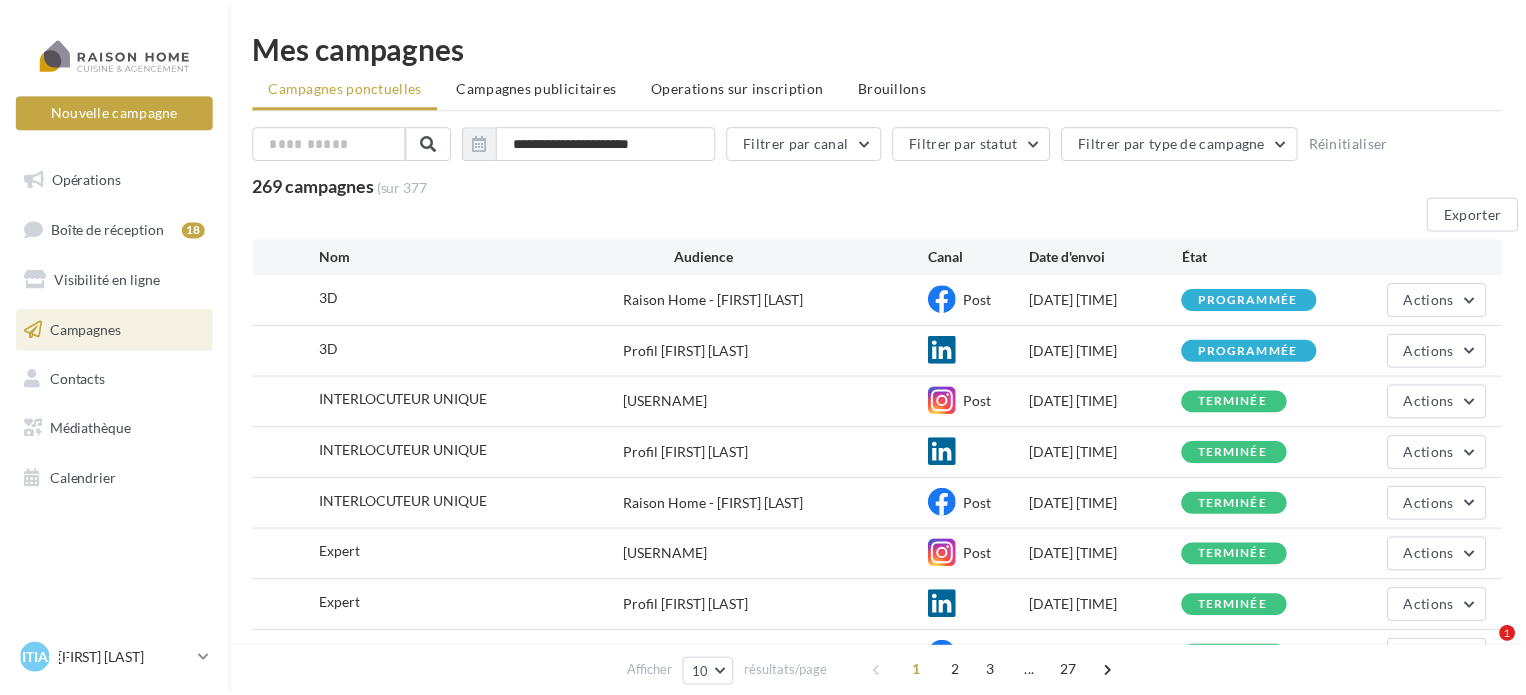 scroll, scrollTop: 0, scrollLeft: 0, axis: both 